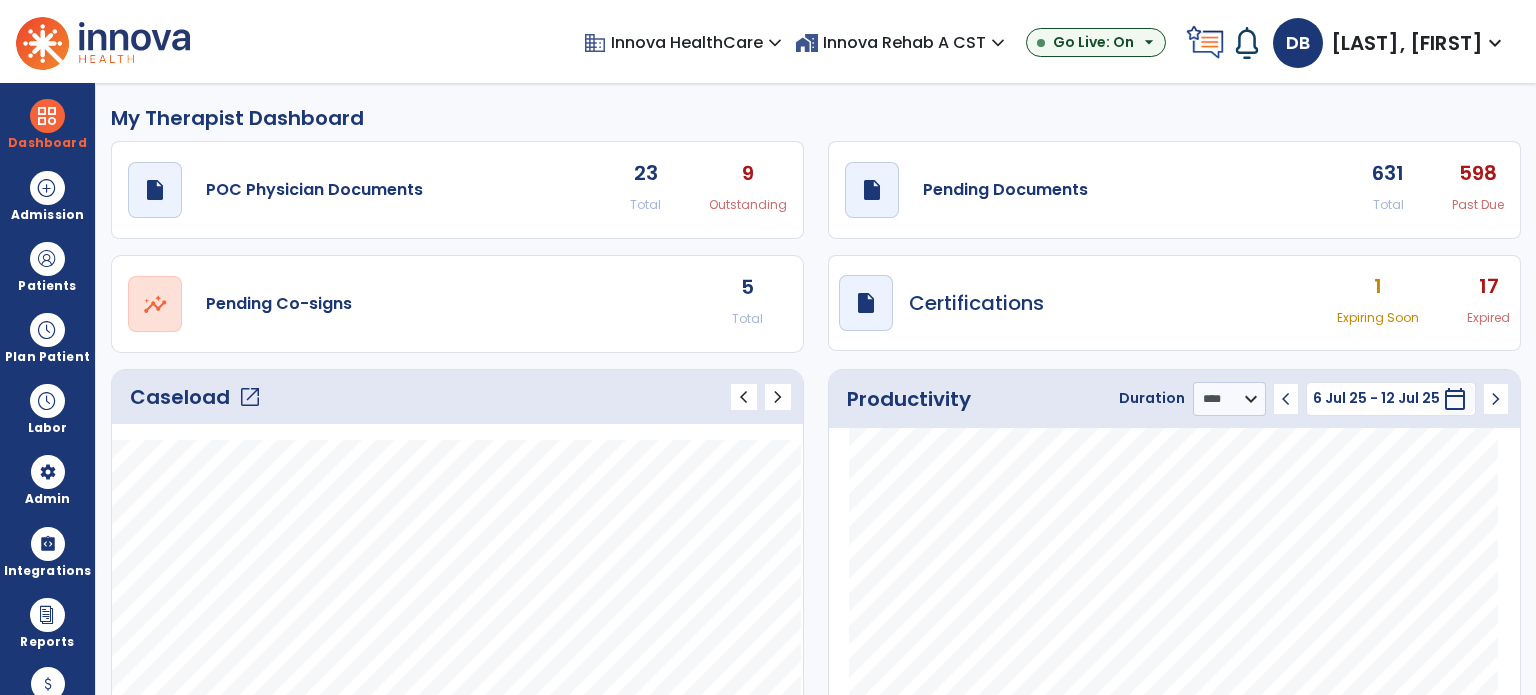 select on "****" 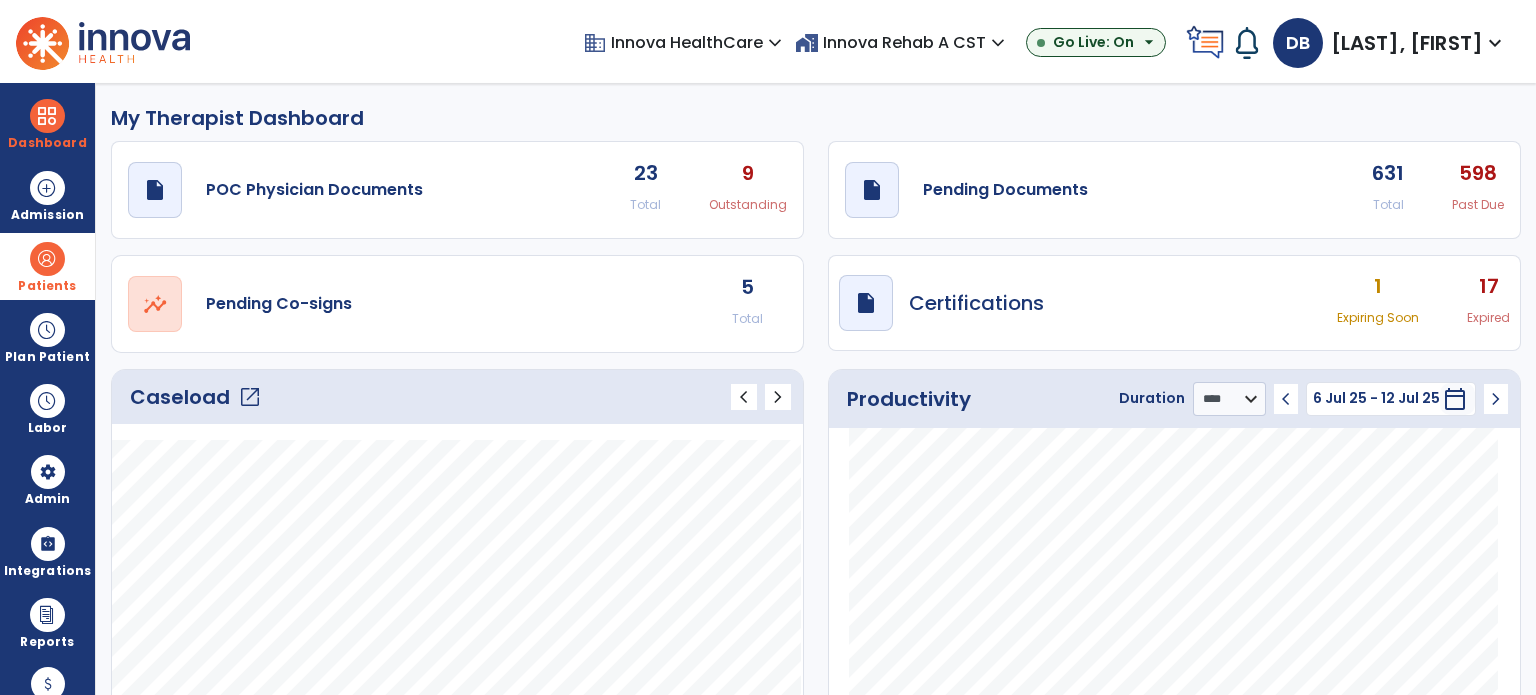 click at bounding box center (47, 259) 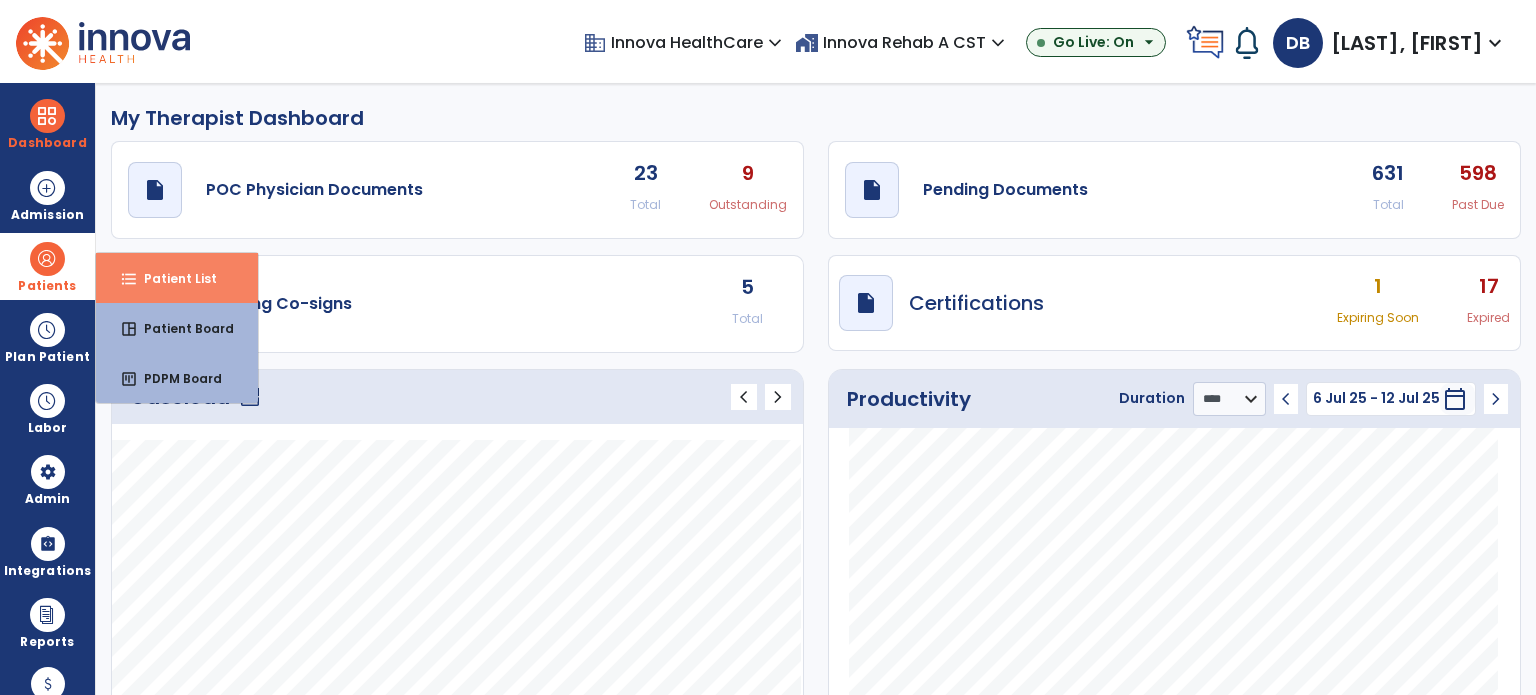 click on "Patient List" at bounding box center [172, 278] 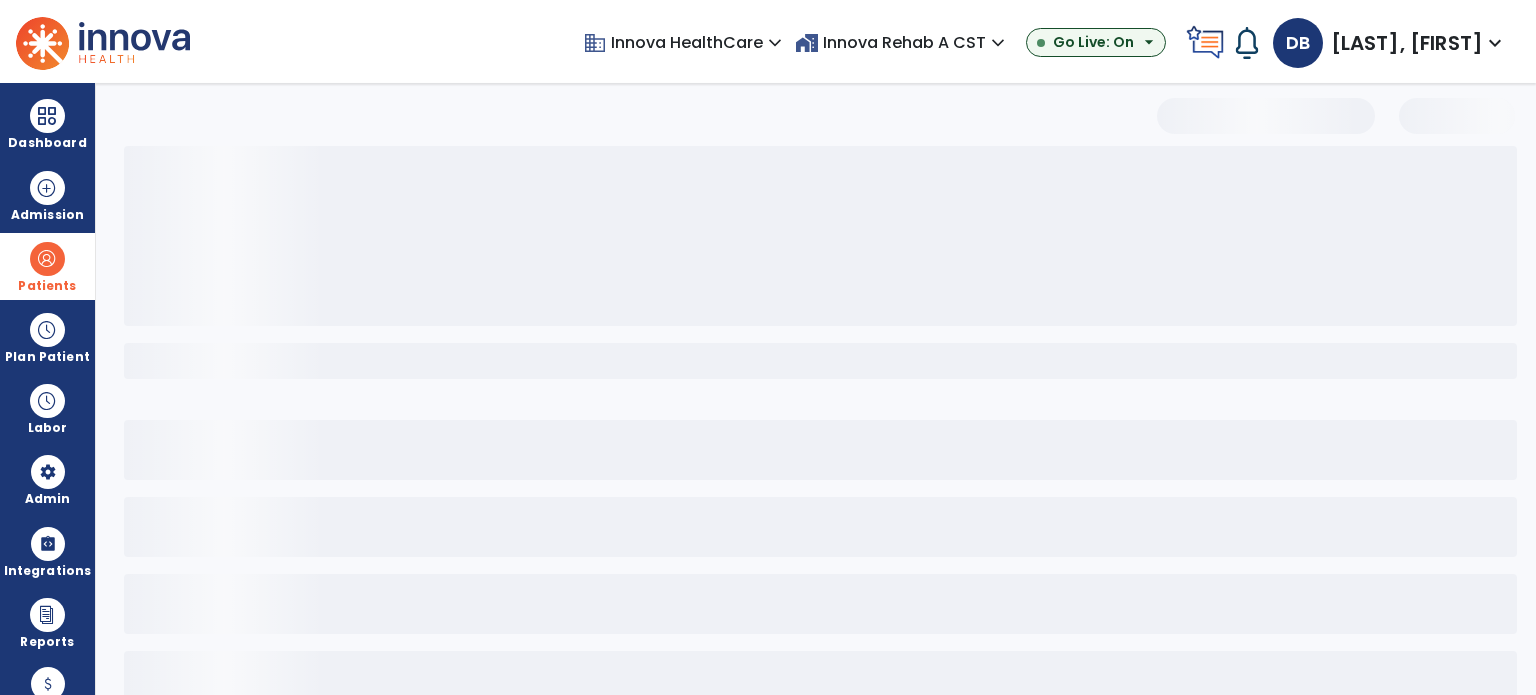 select on "***" 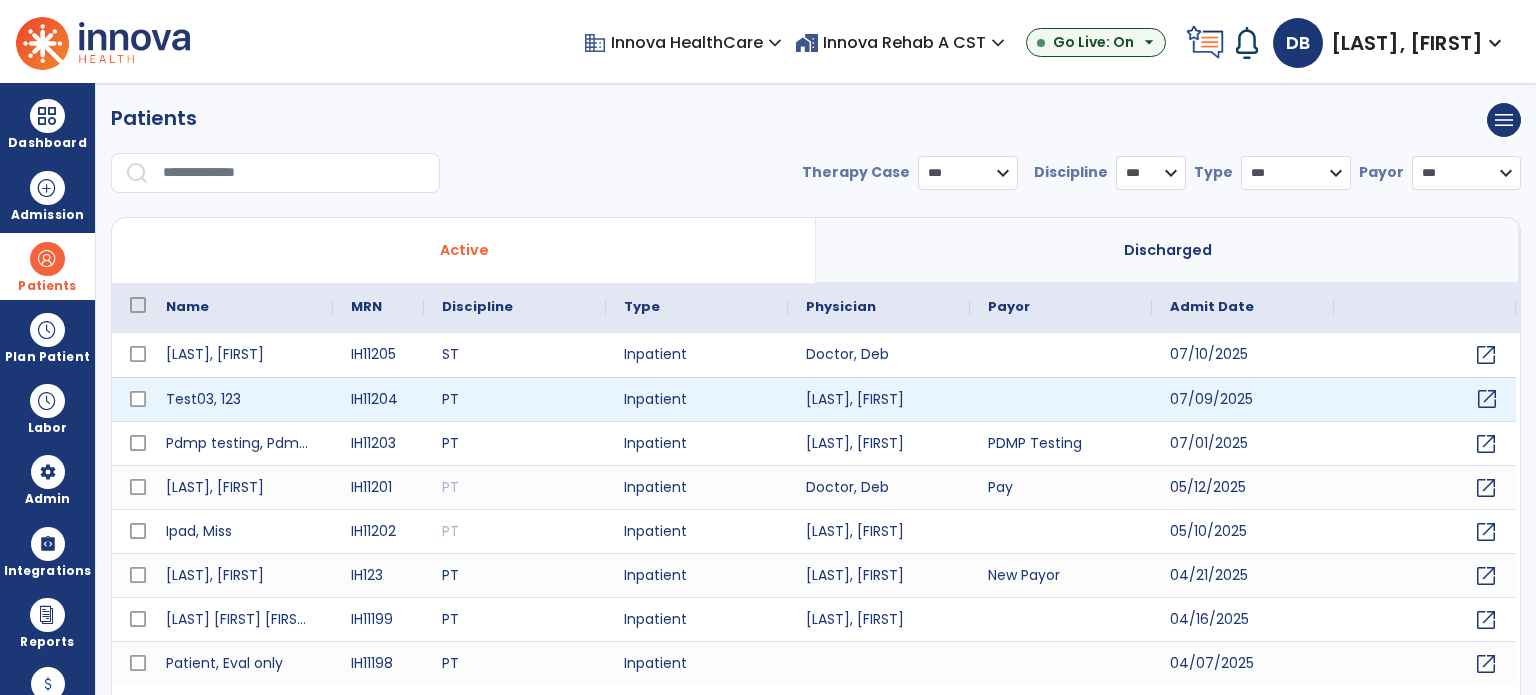 click on "open_in_new" at bounding box center (1487, 399) 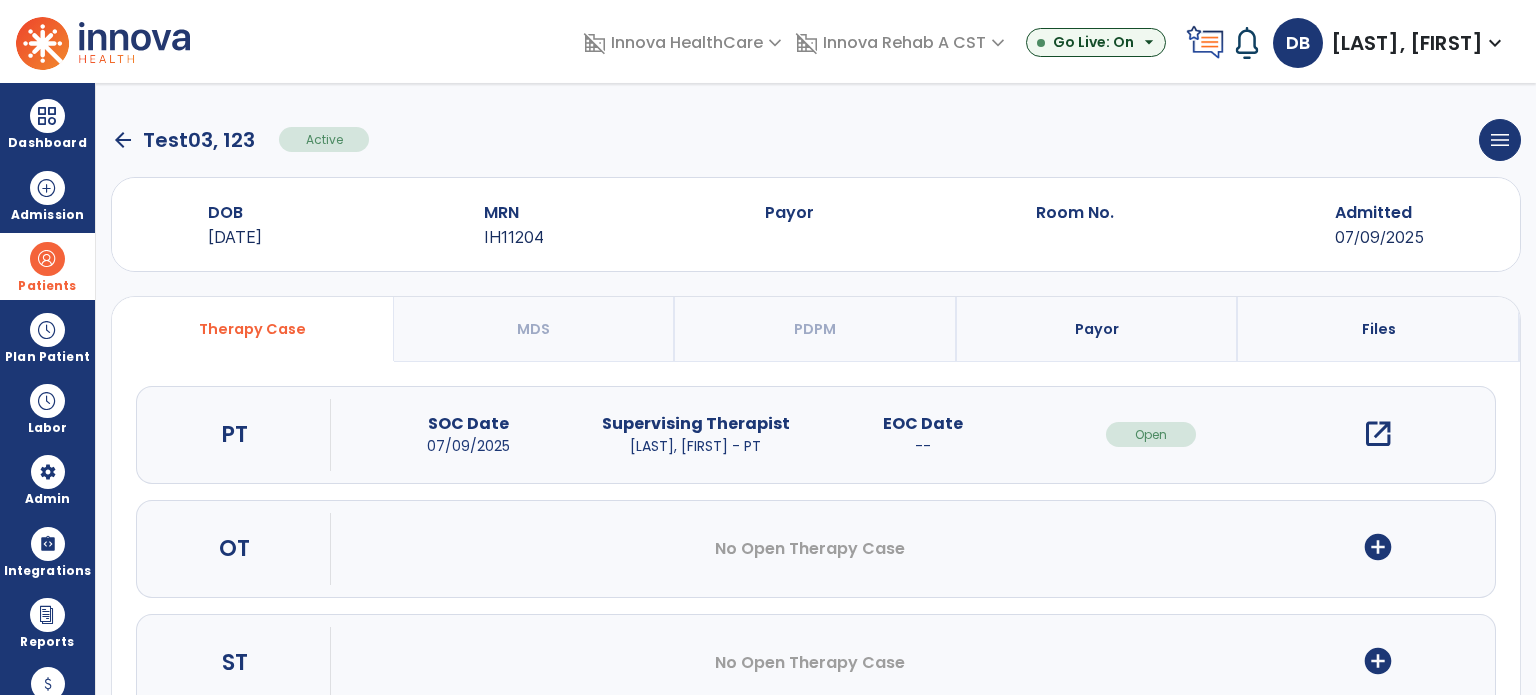 click on "open_in_new" at bounding box center (1378, 434) 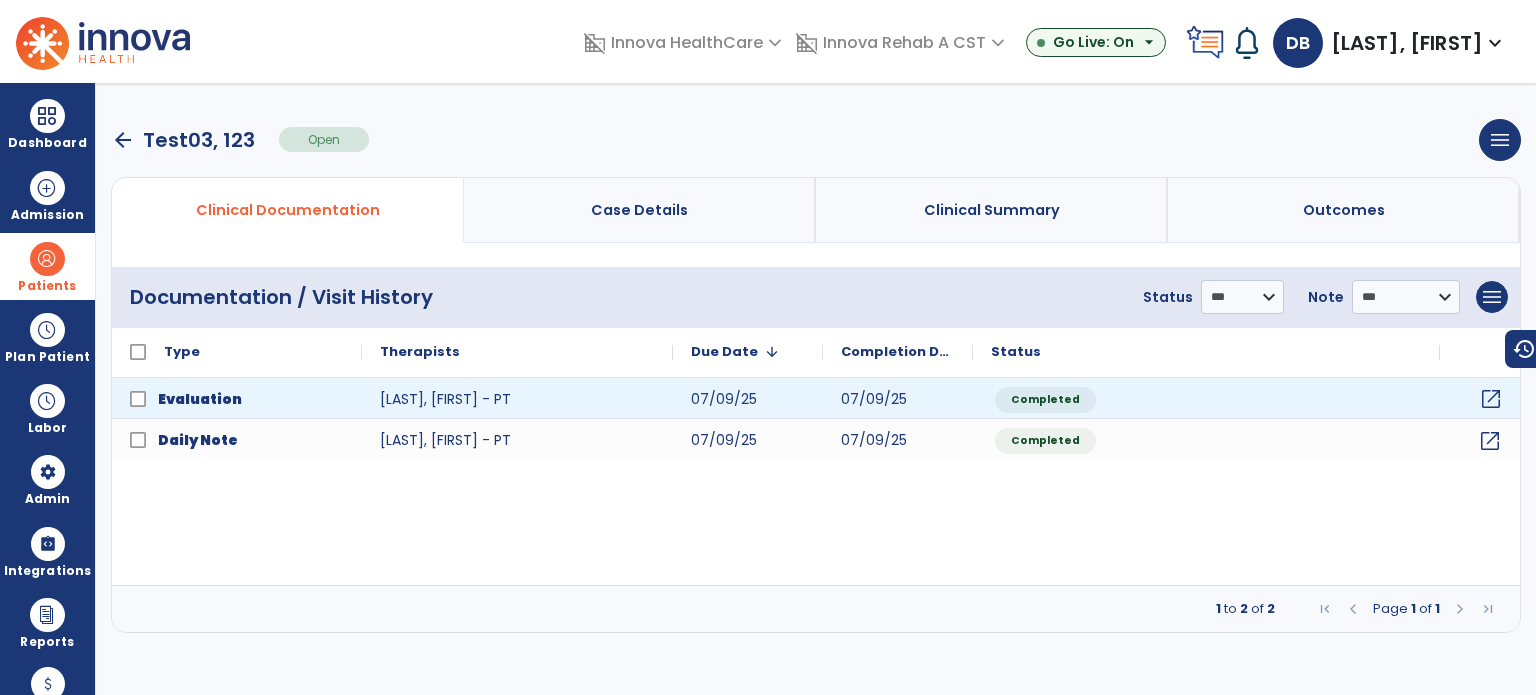 click on "open_in_new" 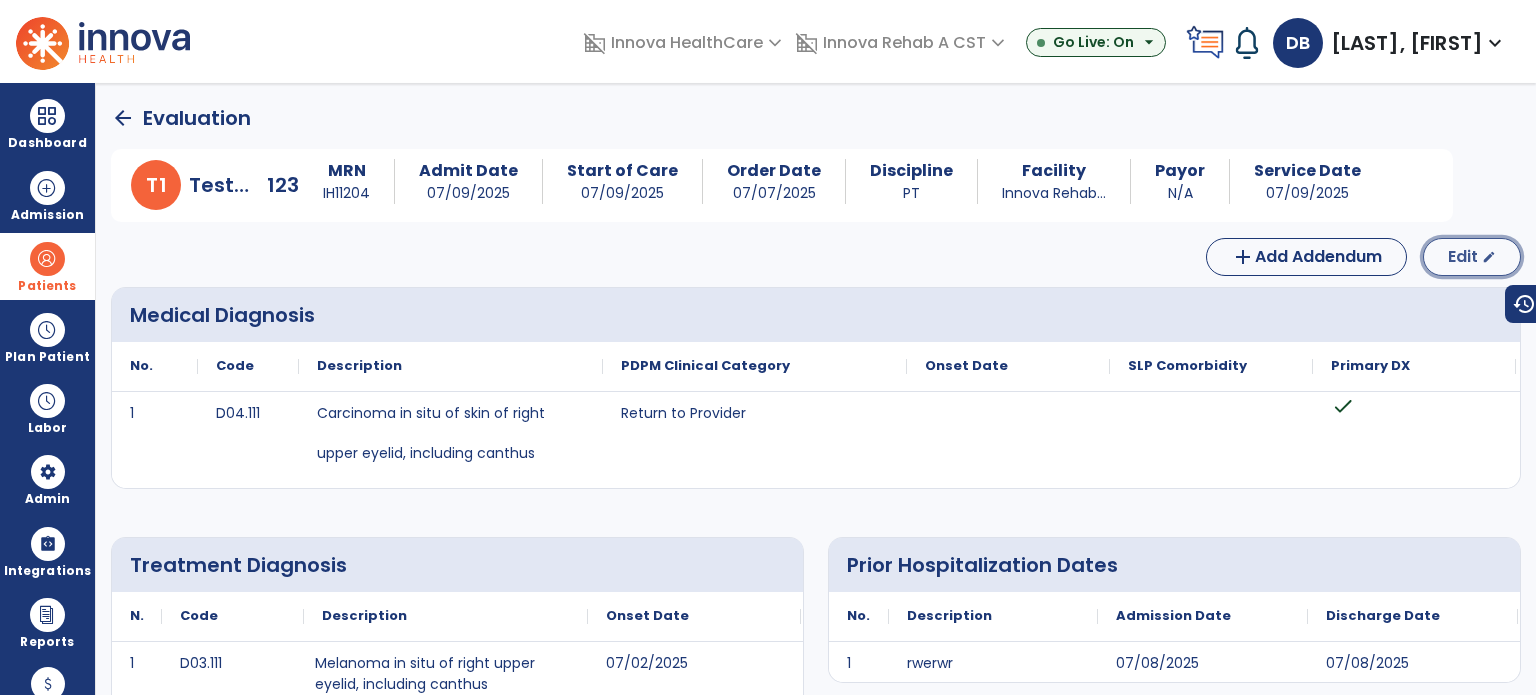 click on "Edit" 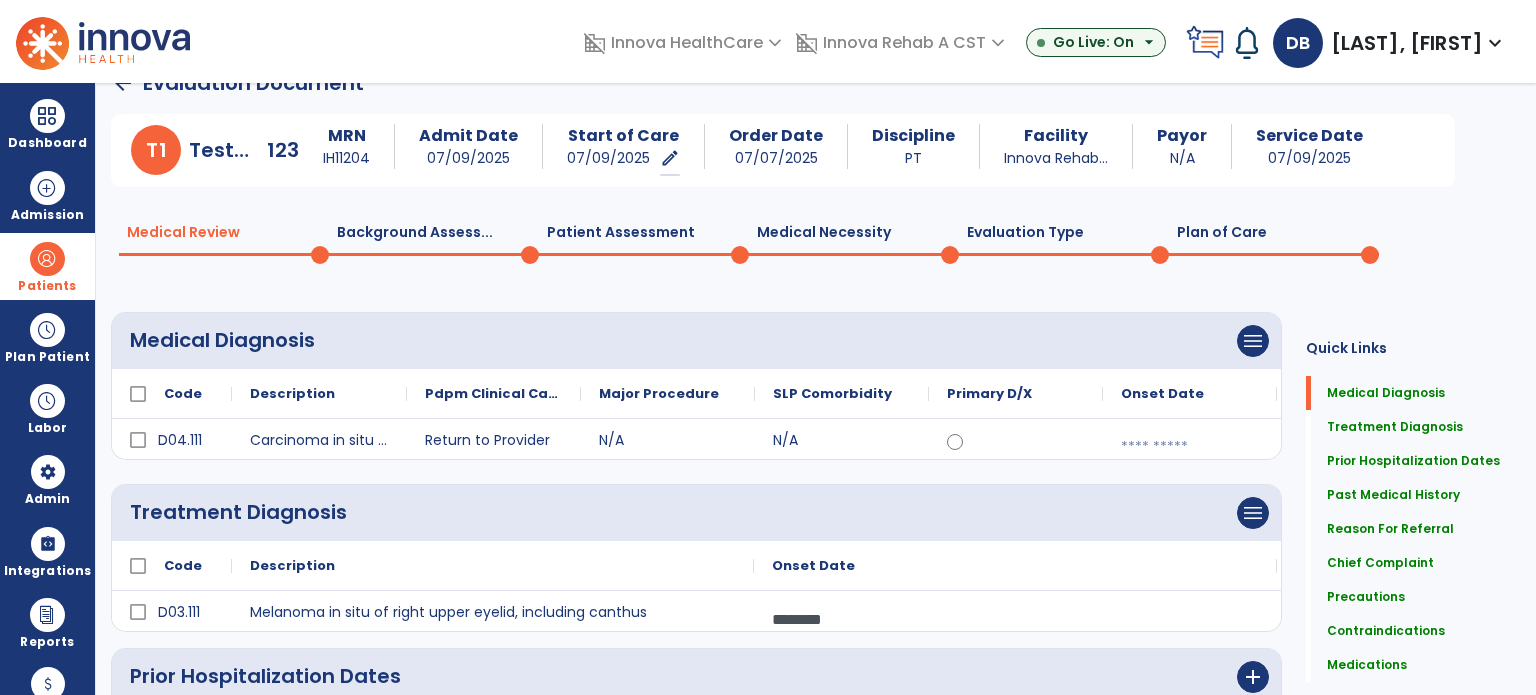 scroll, scrollTop: 0, scrollLeft: 0, axis: both 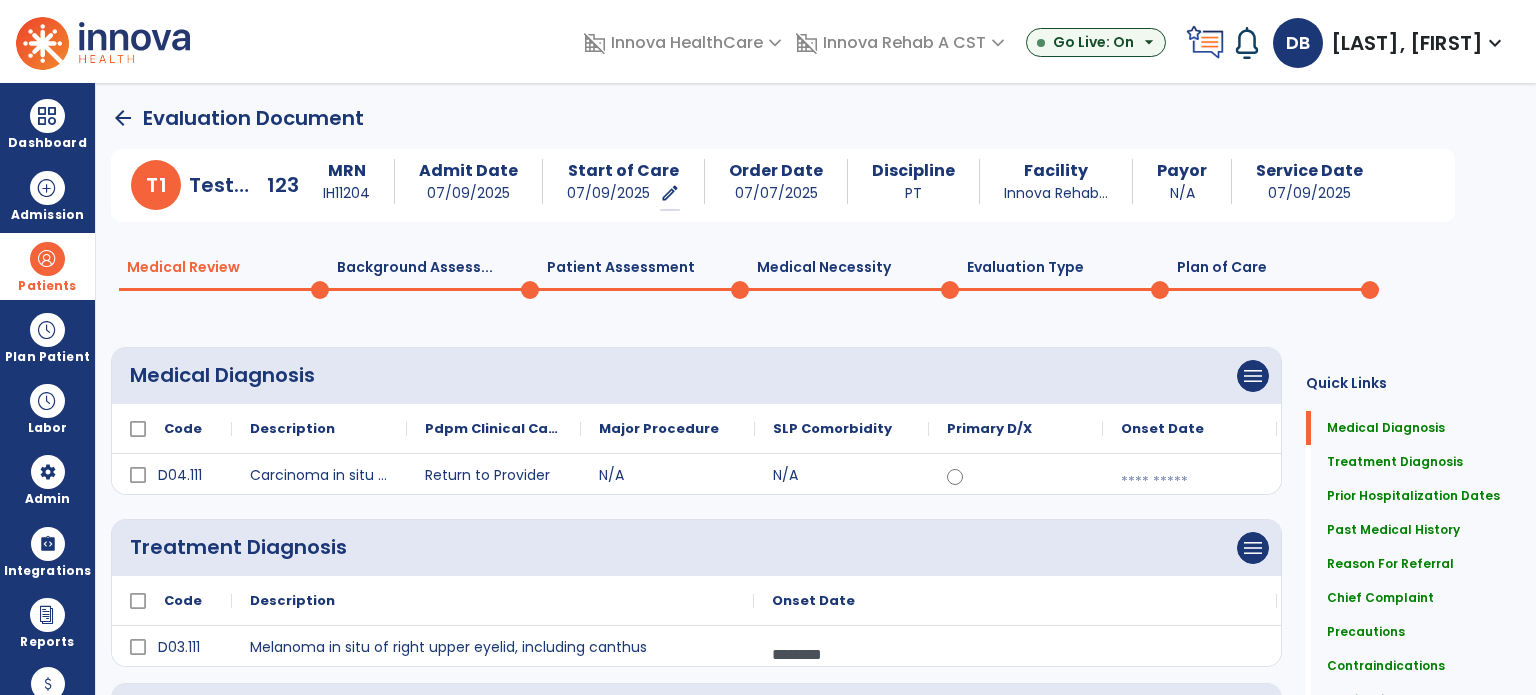click on "Plan of Care  0" 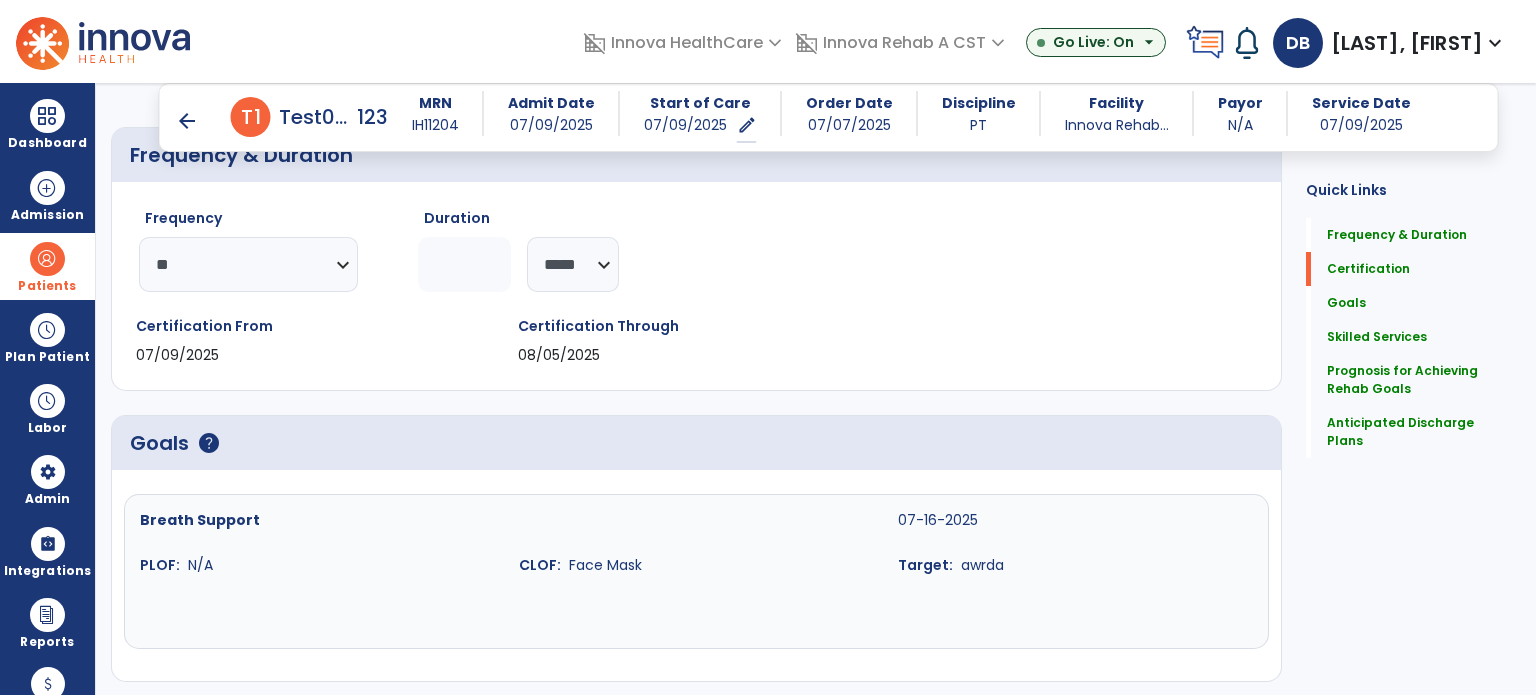 scroll, scrollTop: 0, scrollLeft: 0, axis: both 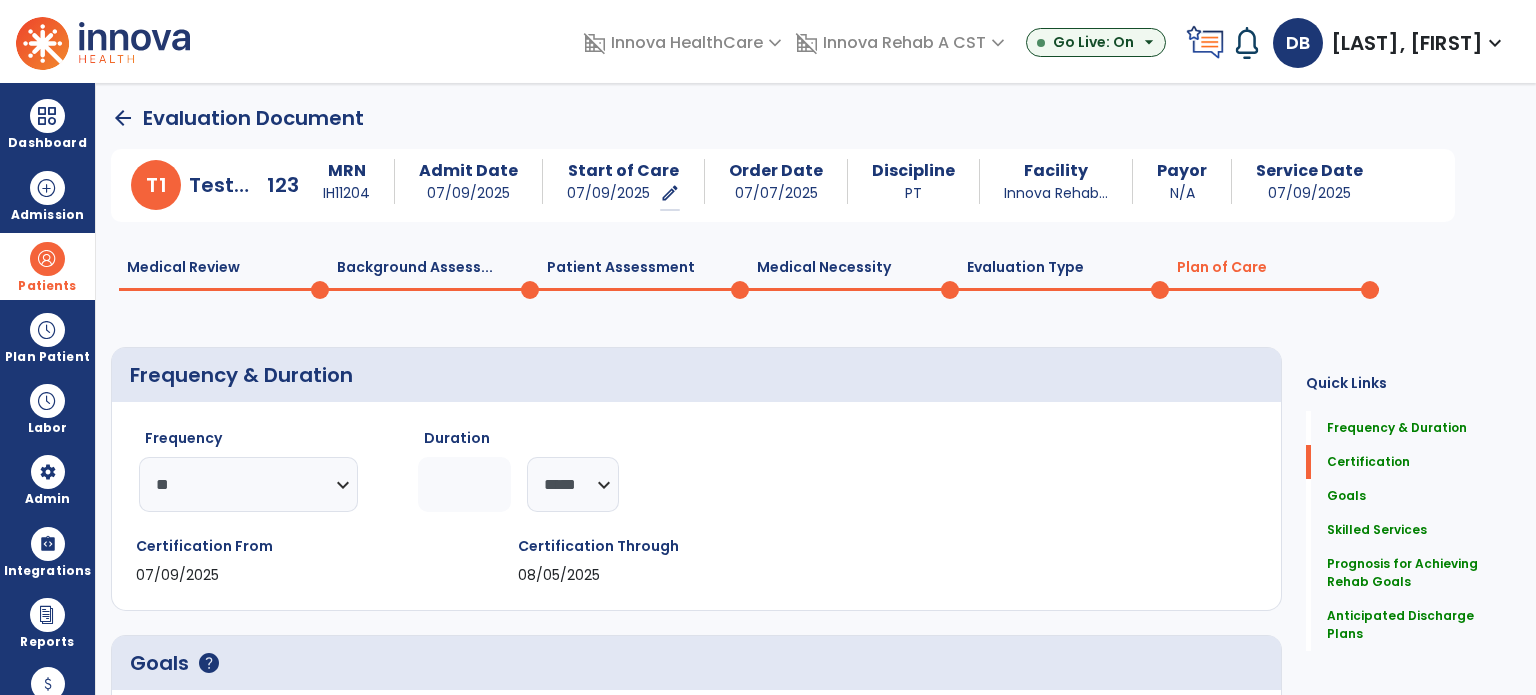 click on "Medical Necessity  0" 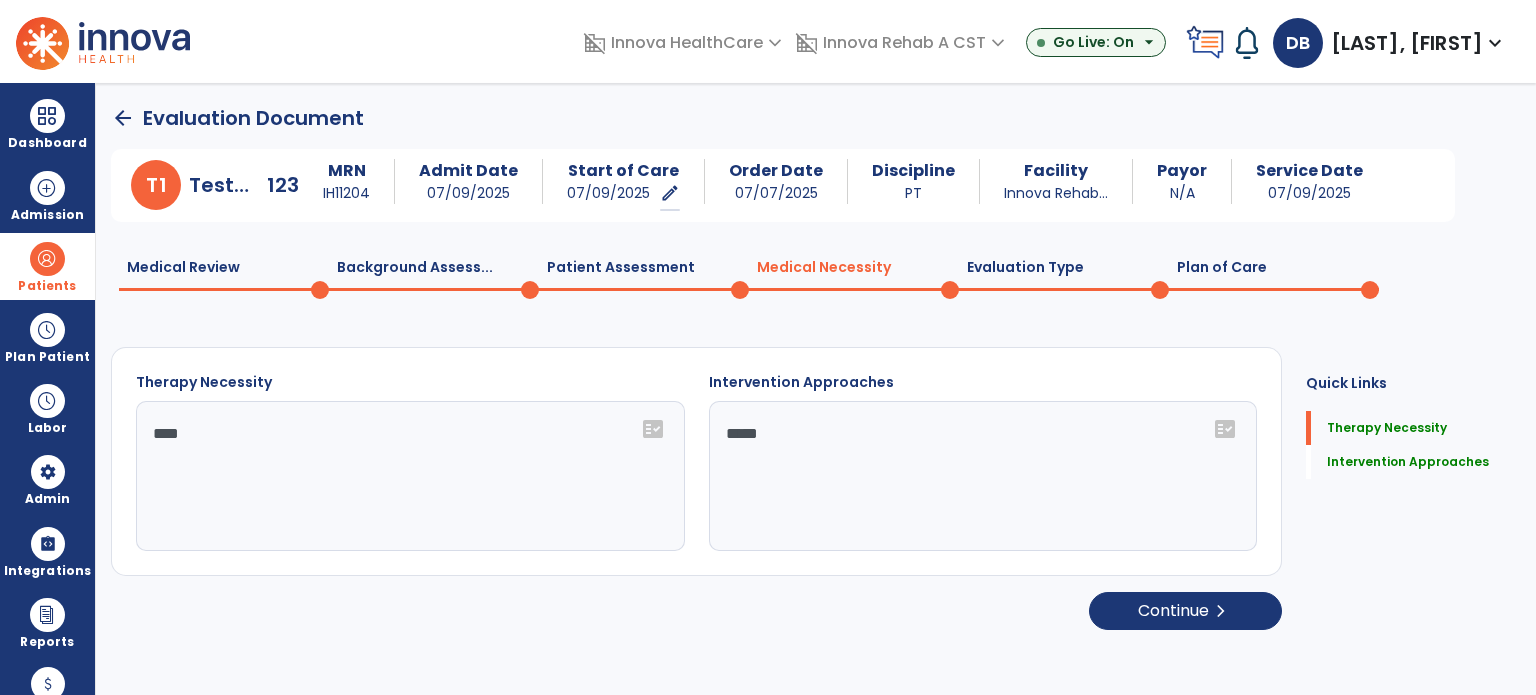 click on "Patient Assessment  0" 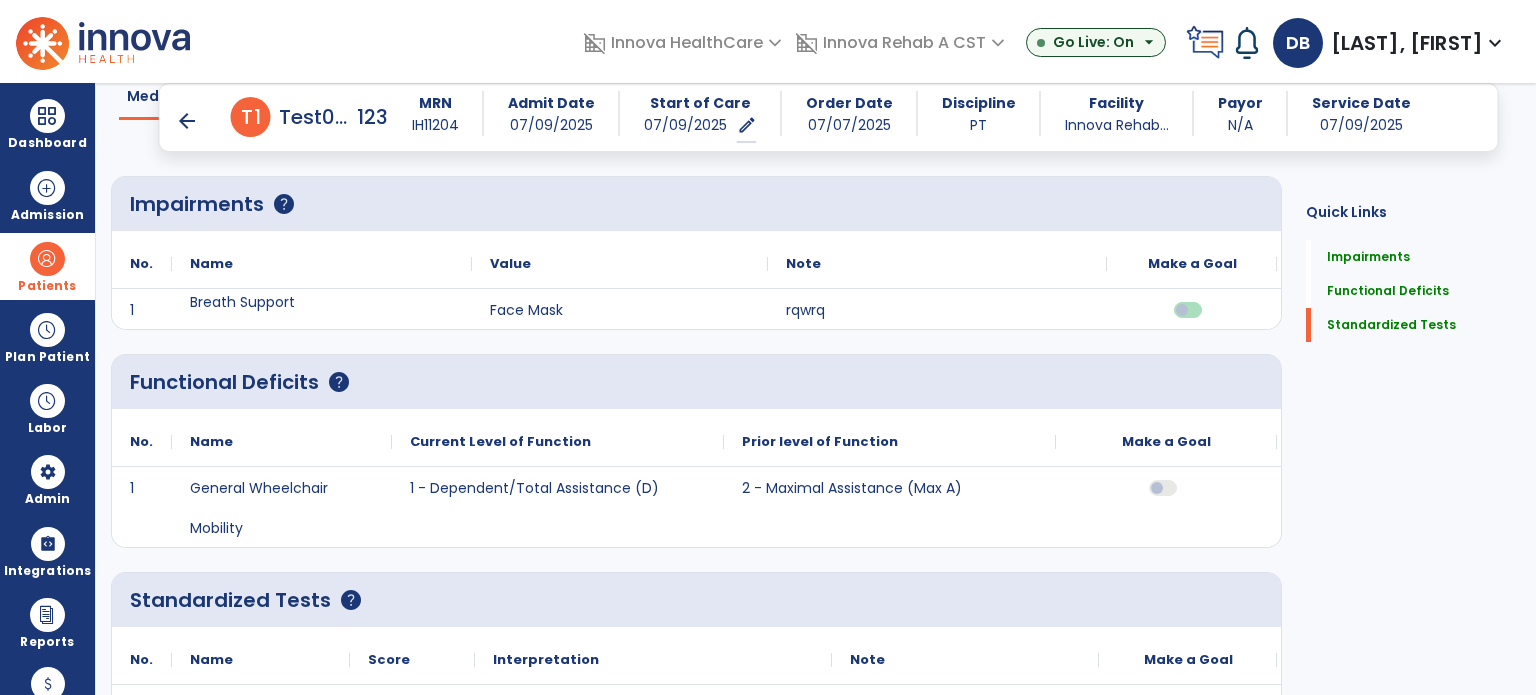 scroll, scrollTop: 251, scrollLeft: 0, axis: vertical 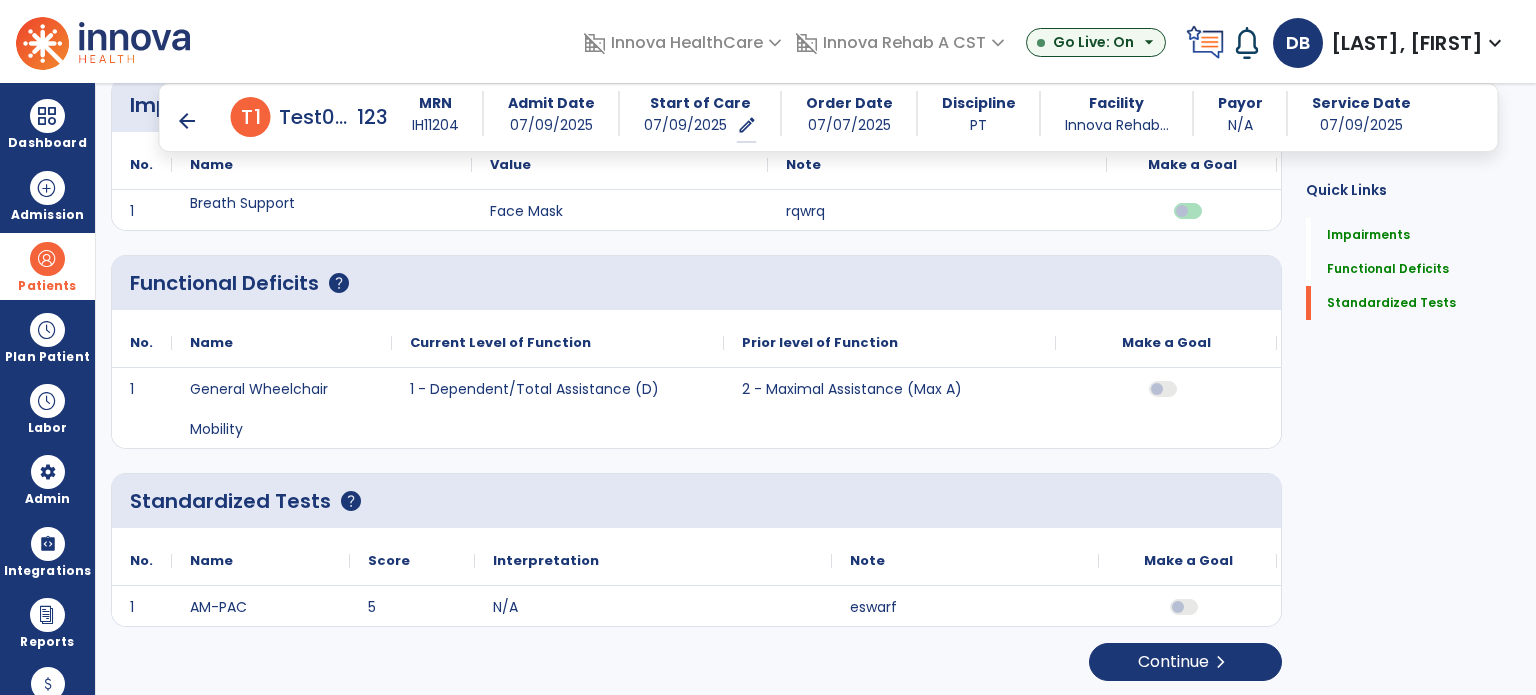 click on "arrow_back" at bounding box center [187, 121] 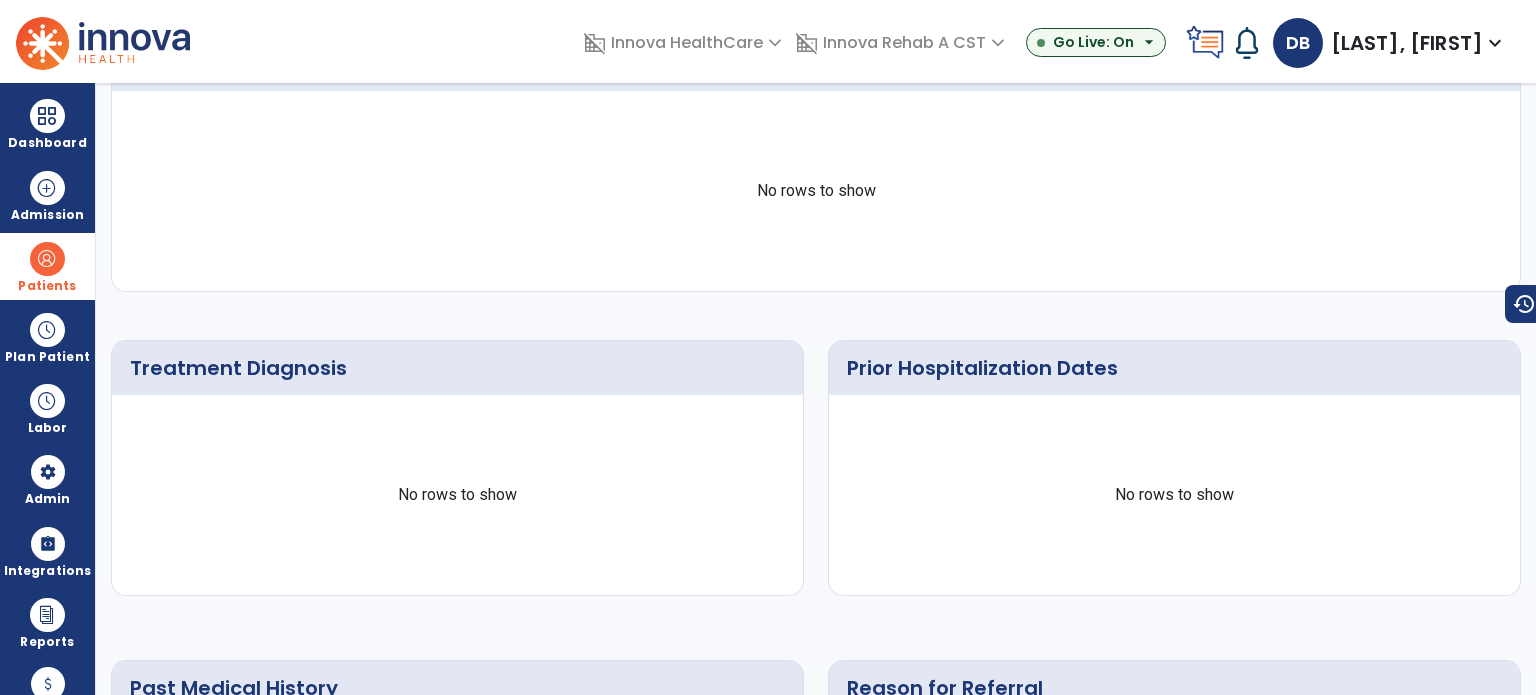 scroll, scrollTop: 0, scrollLeft: 0, axis: both 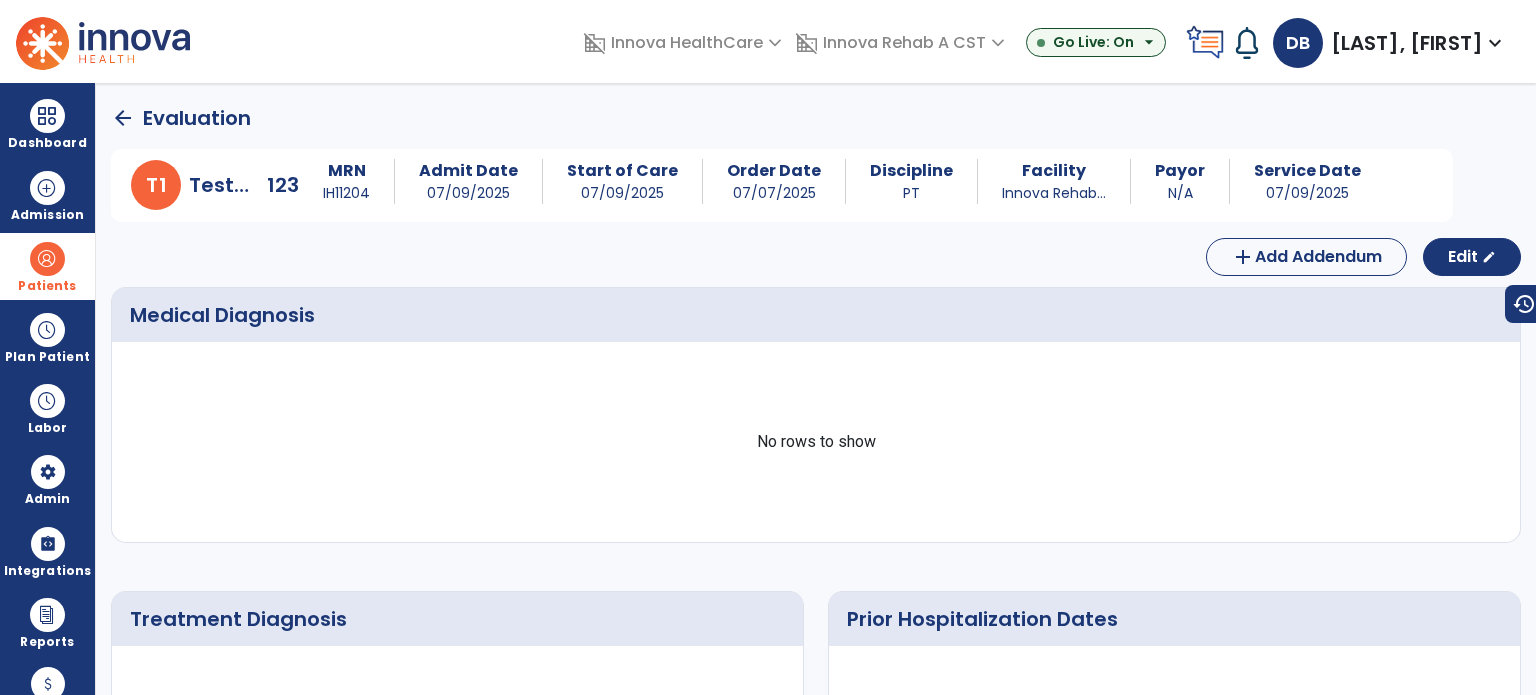 click on "arrow_back" 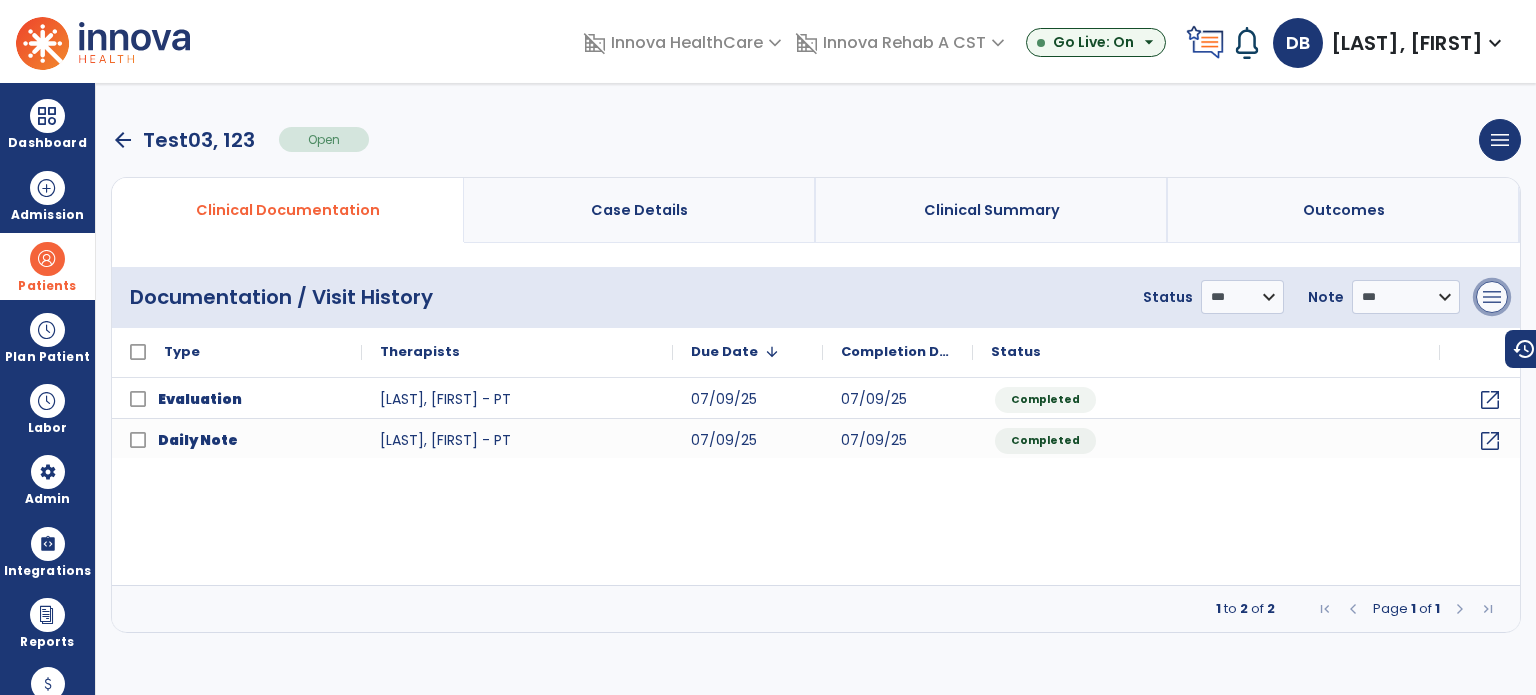 click on "menu" at bounding box center (1492, 297) 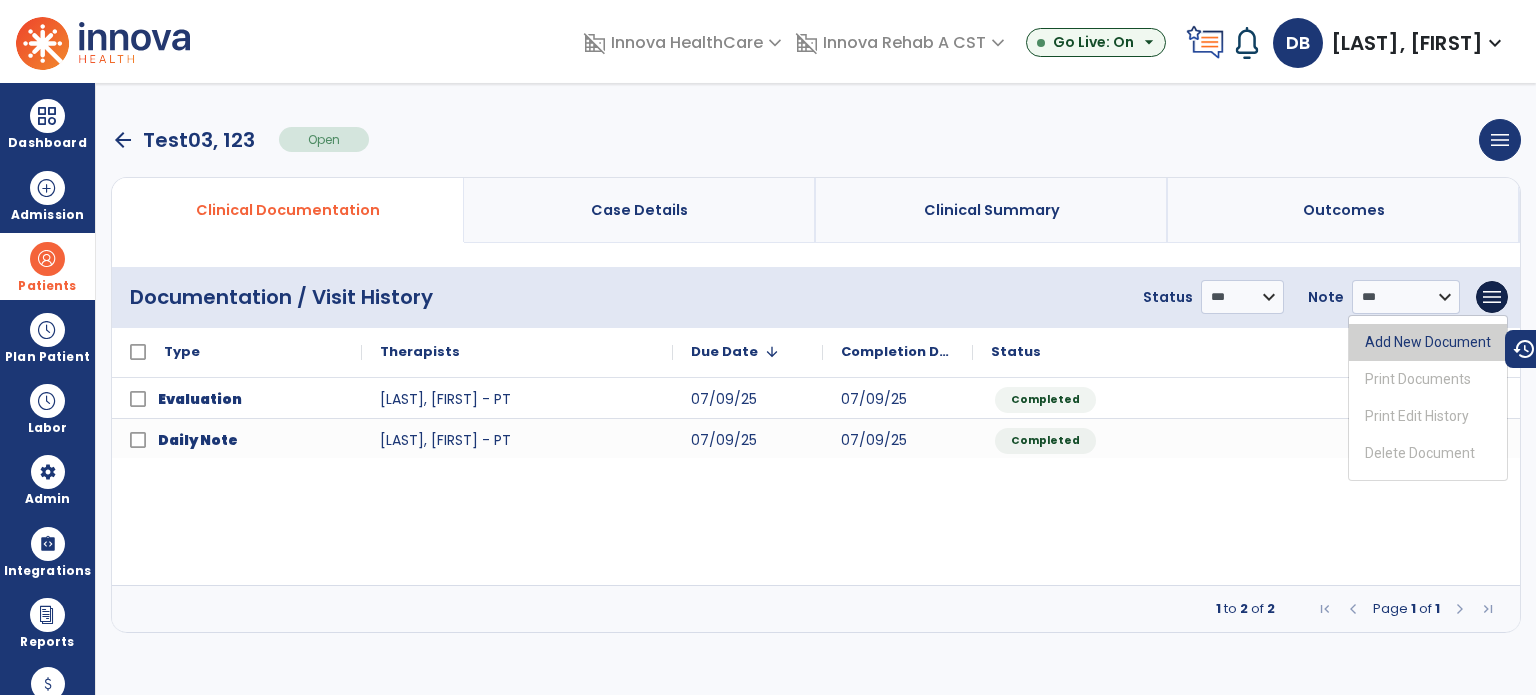 click on "Add New Document" at bounding box center [1428, 342] 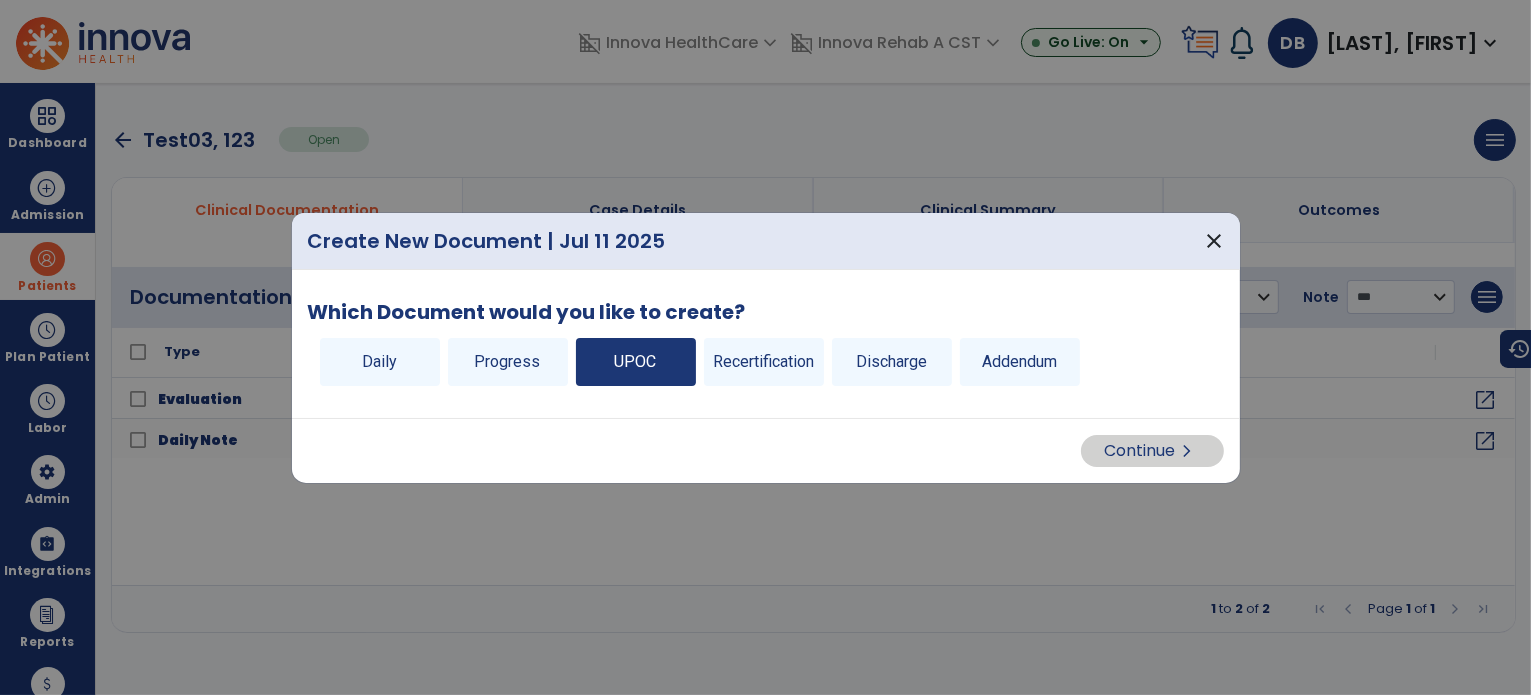 click on "UPOC" at bounding box center [636, 362] 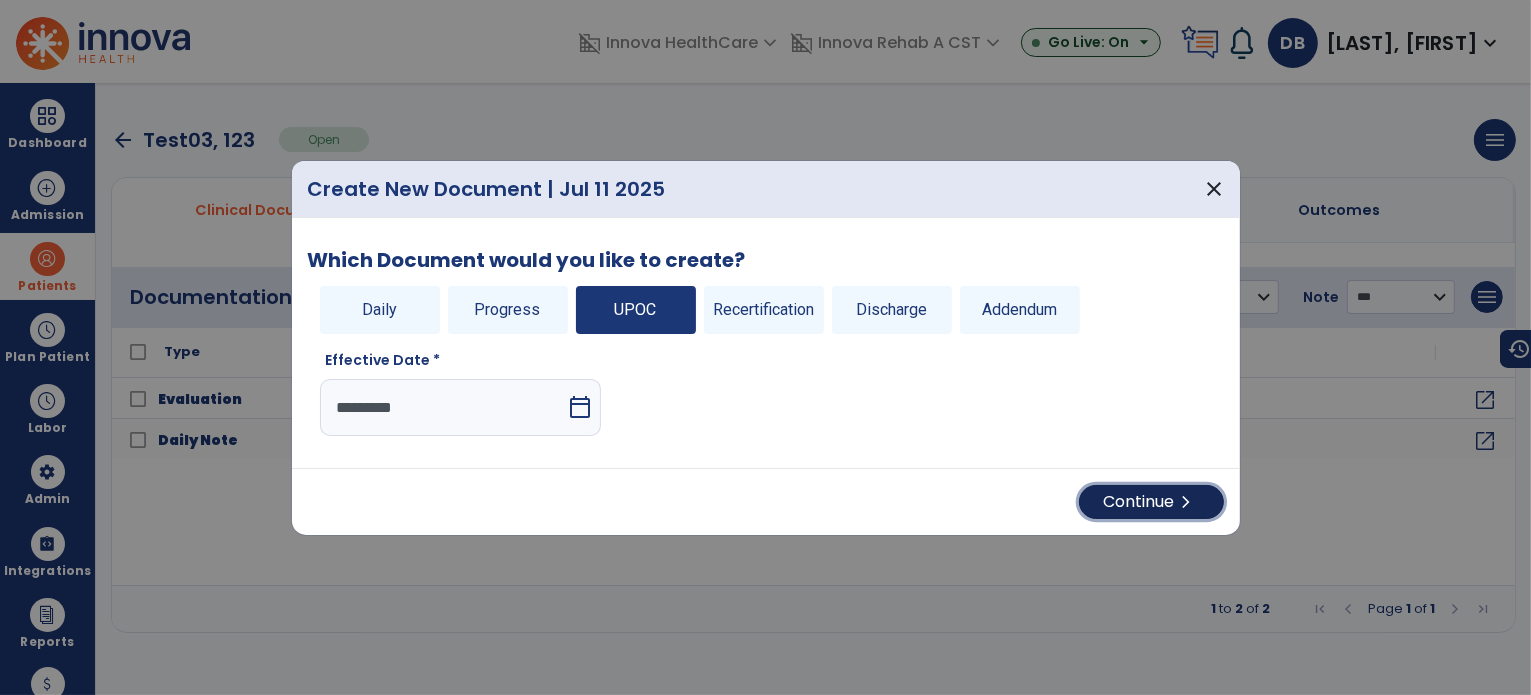click on "Continue   chevron_right" at bounding box center (1151, 502) 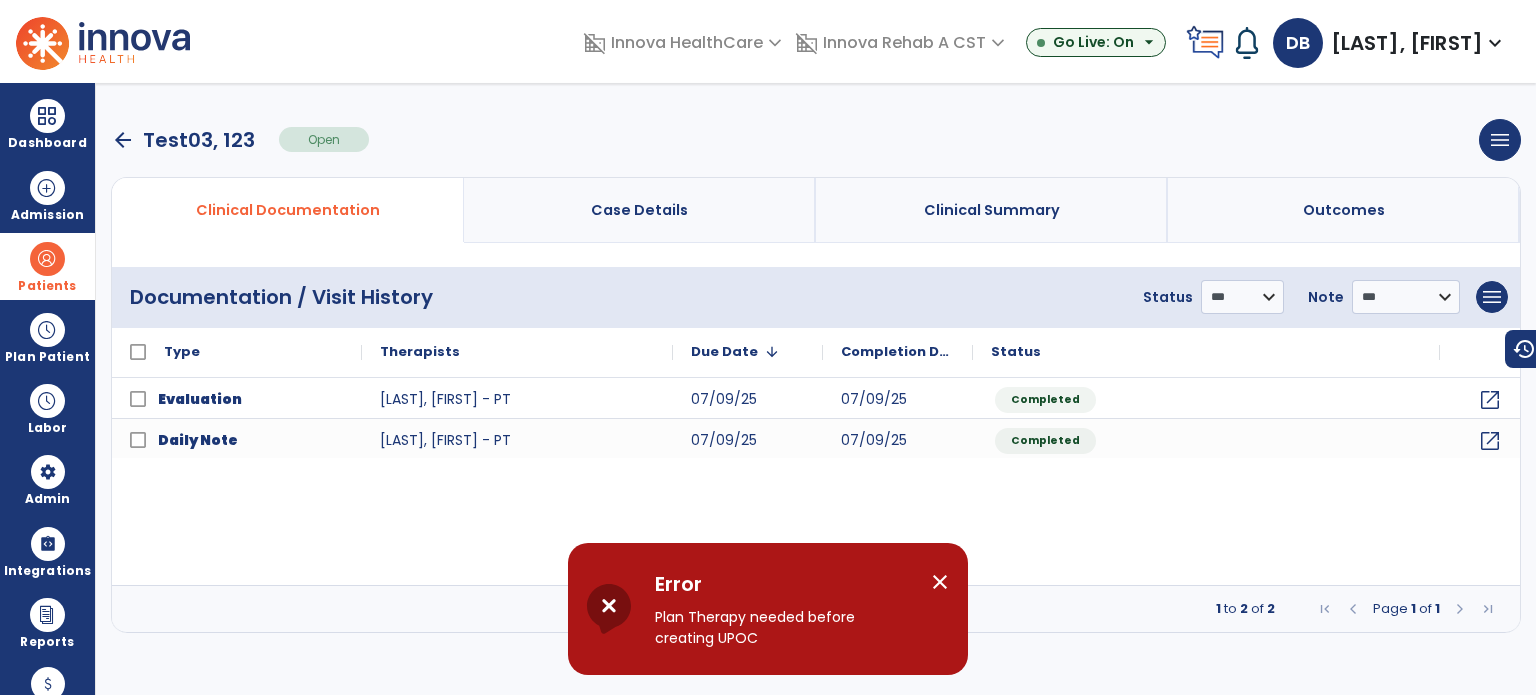 click on "close" at bounding box center (940, 582) 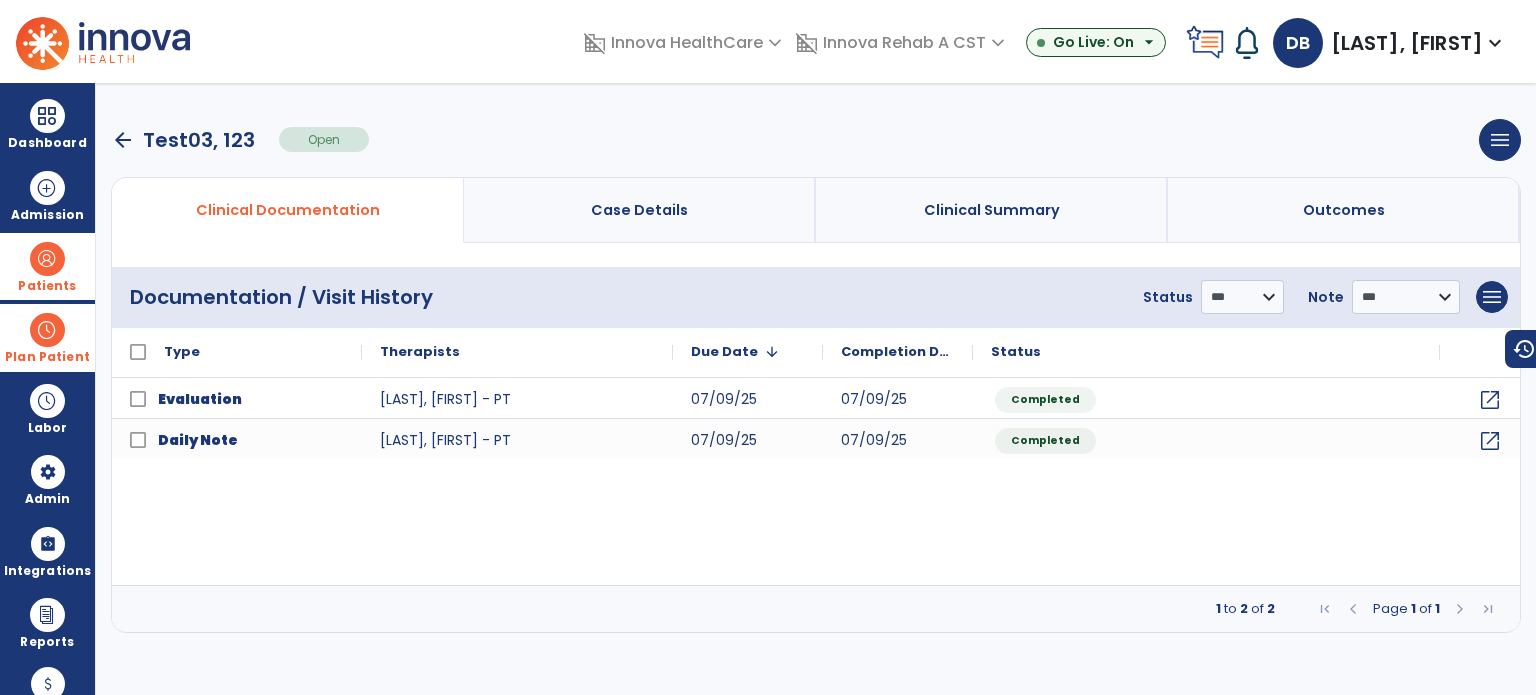 click at bounding box center (47, 330) 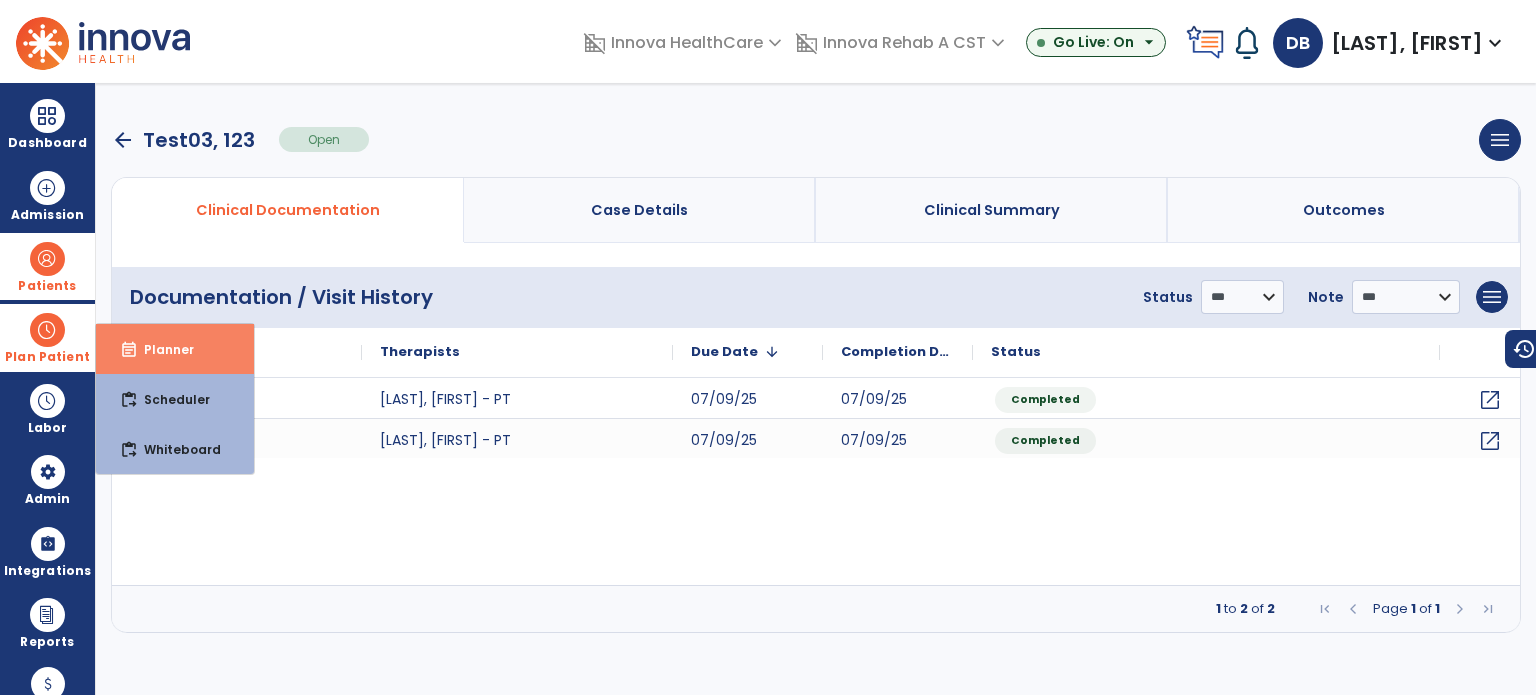 click on "event_note  Planner" at bounding box center (175, 349) 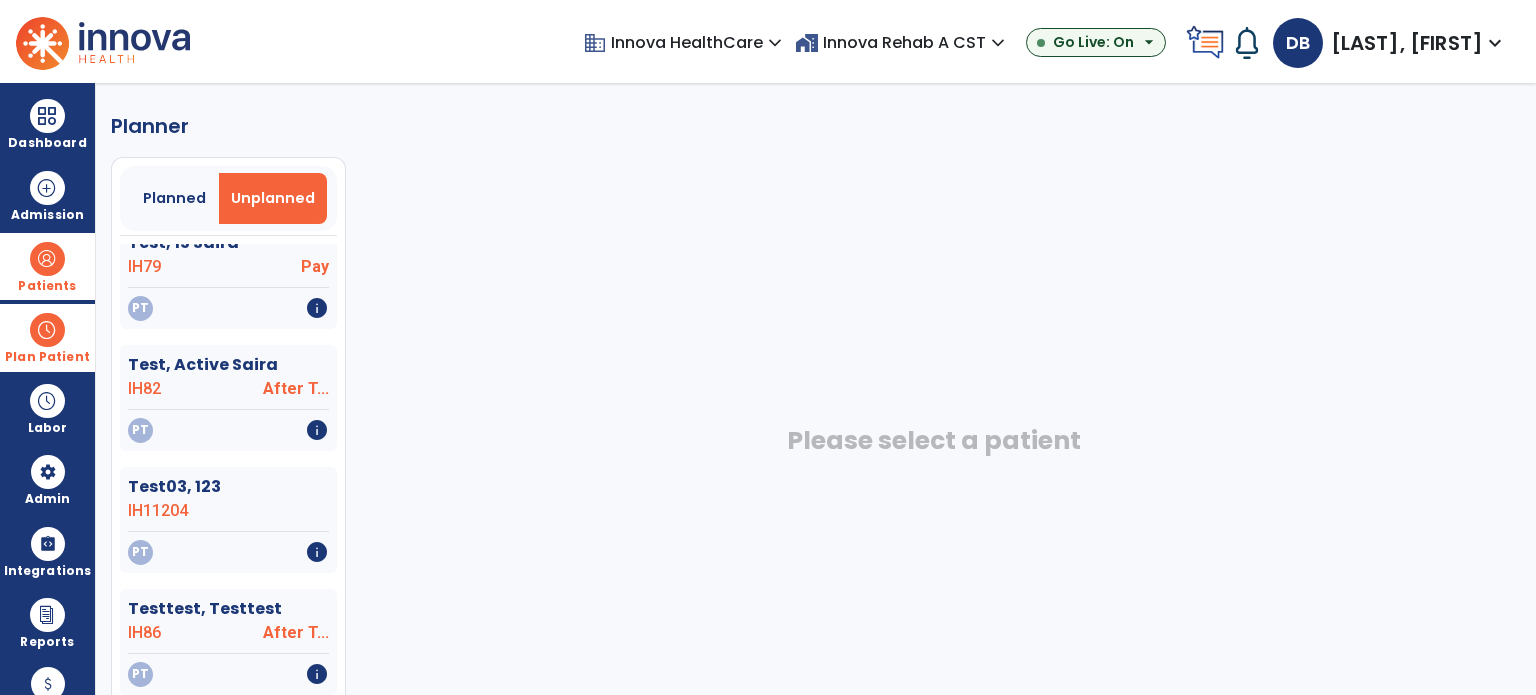 scroll, scrollTop: 4200, scrollLeft: 0, axis: vertical 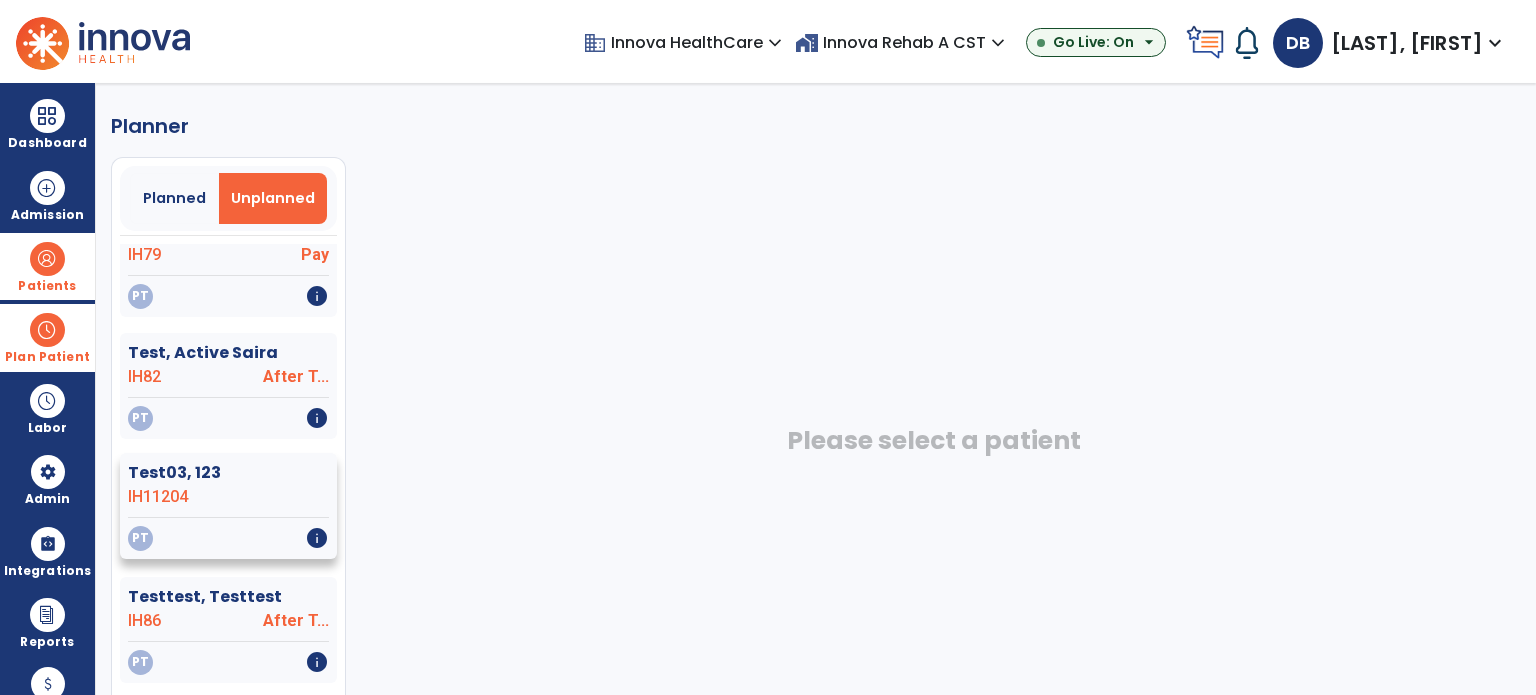 click 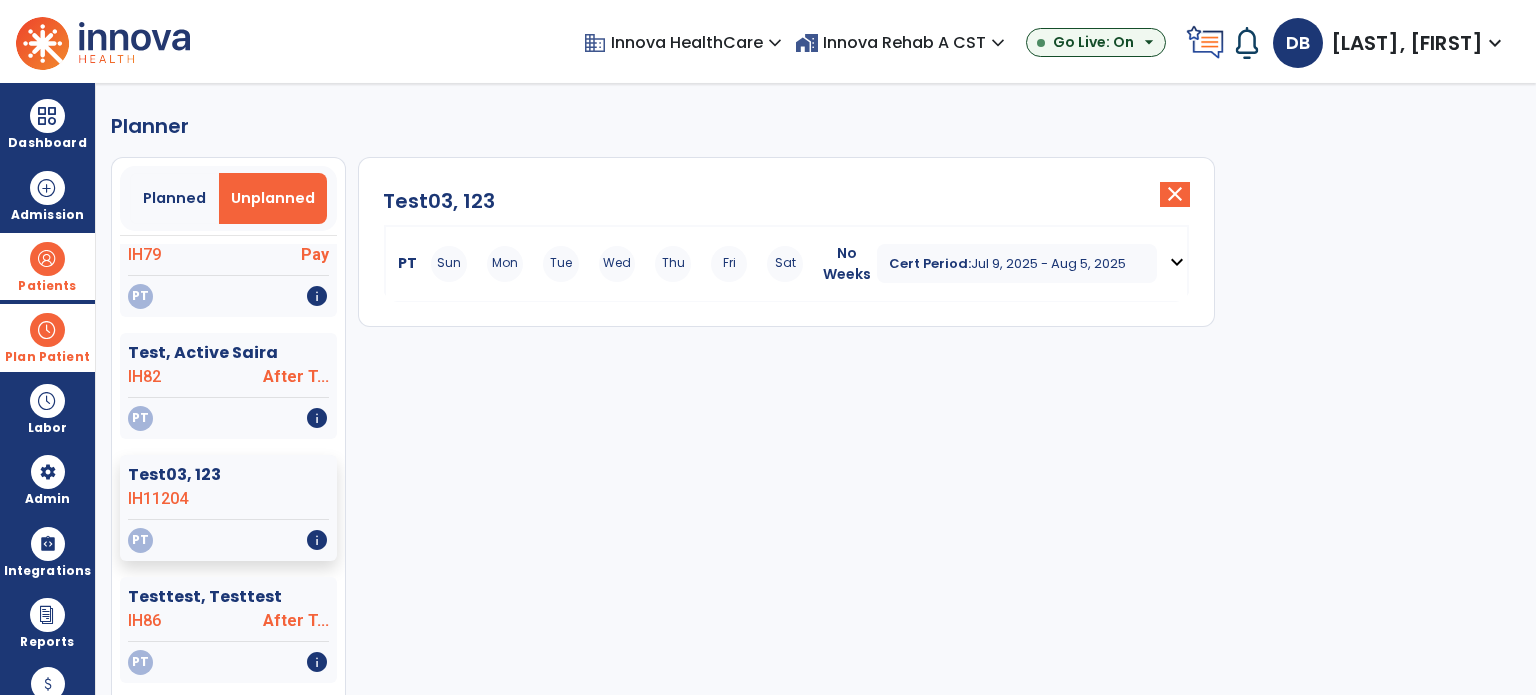 click on "Jul 9, 2025 - Aug 5, 2025" at bounding box center (1048, 263) 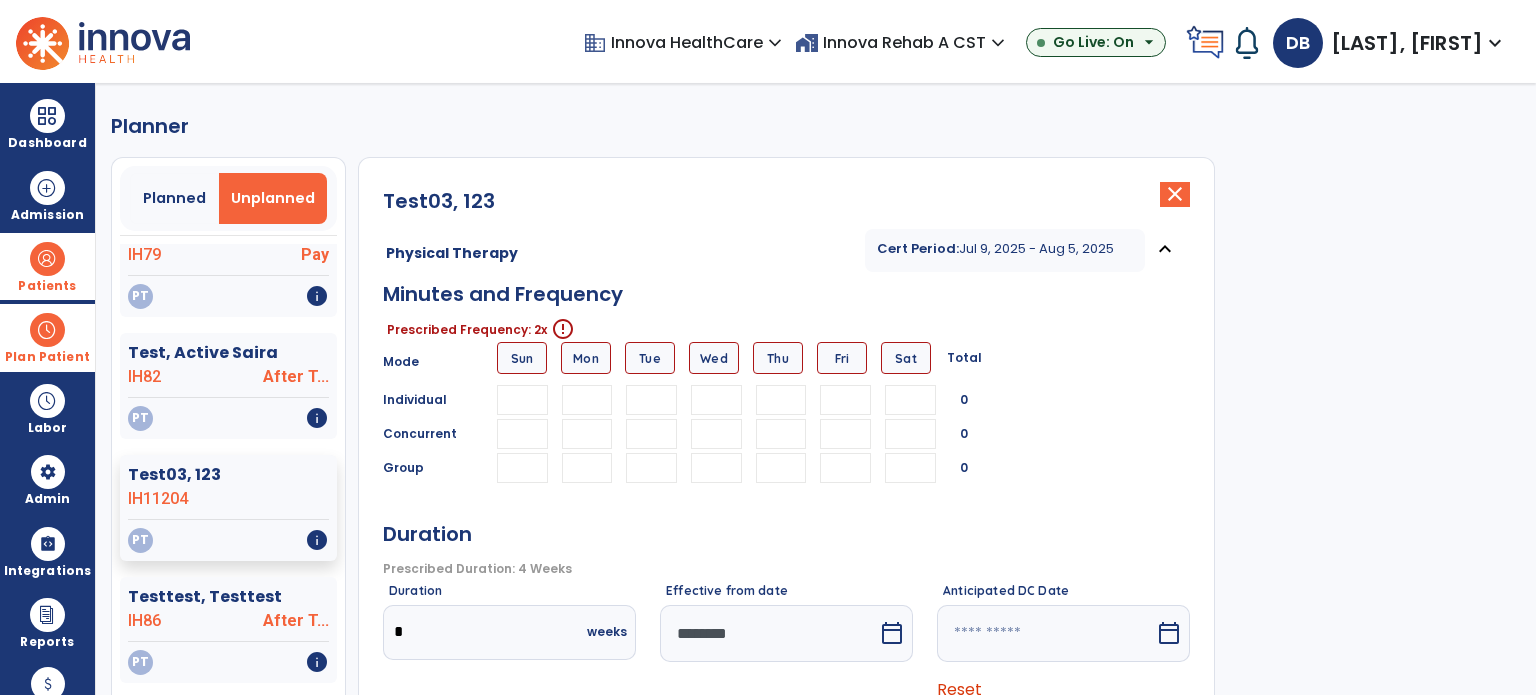 click at bounding box center [587, 400] 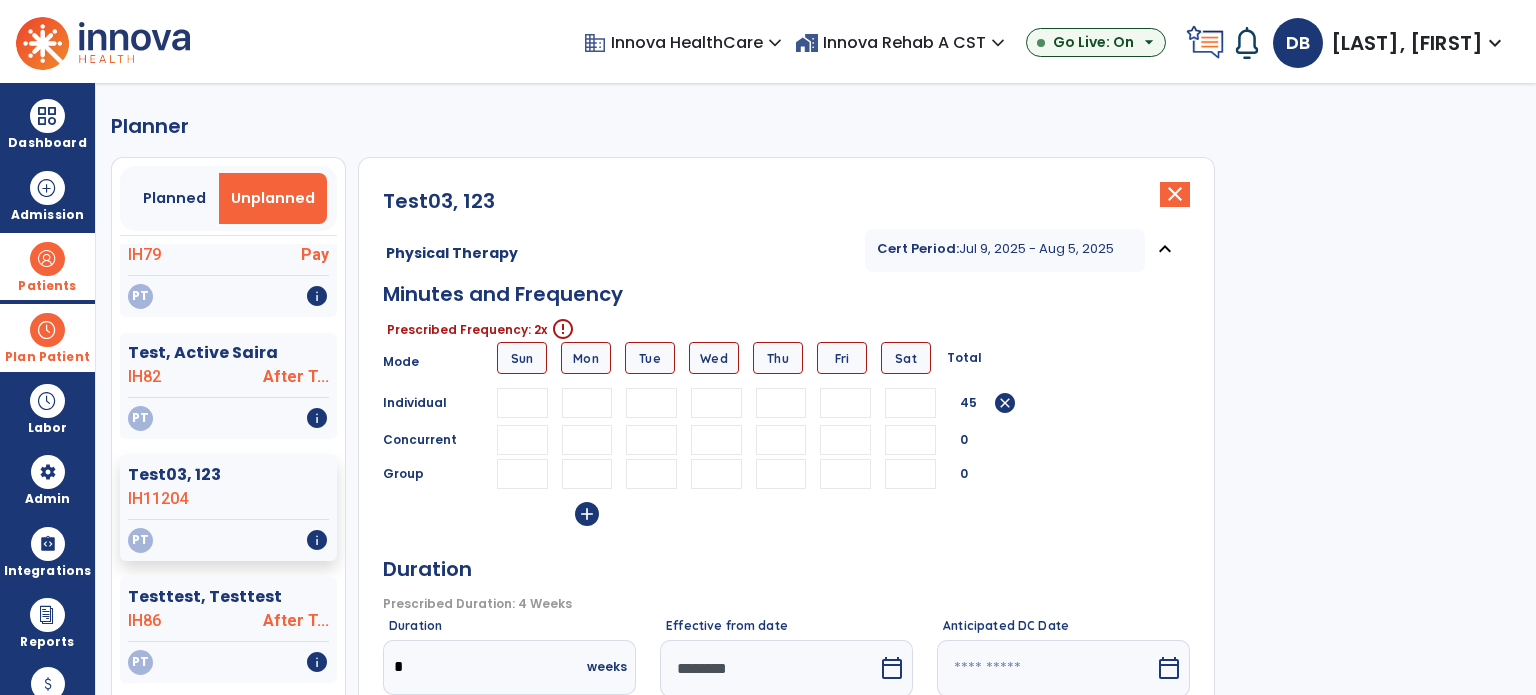 type on "**" 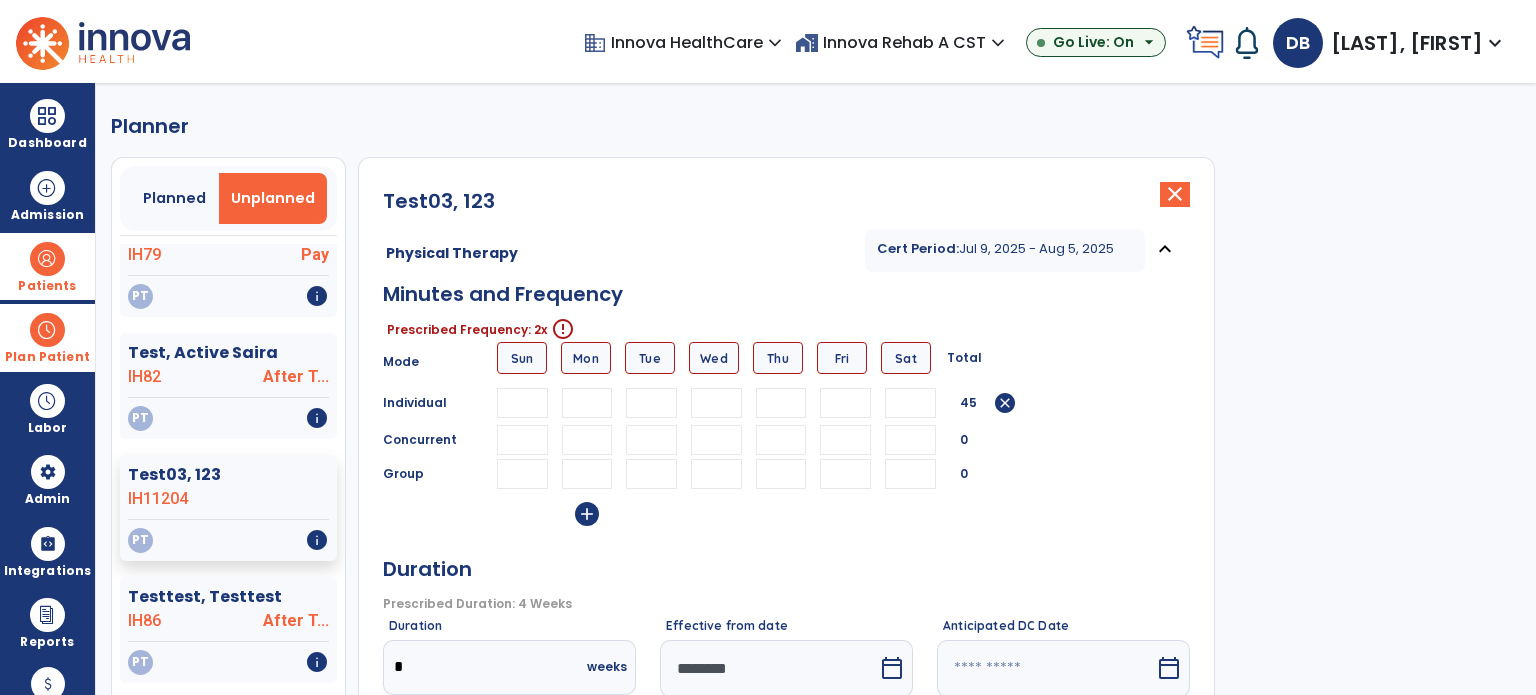 click at bounding box center (716, 403) 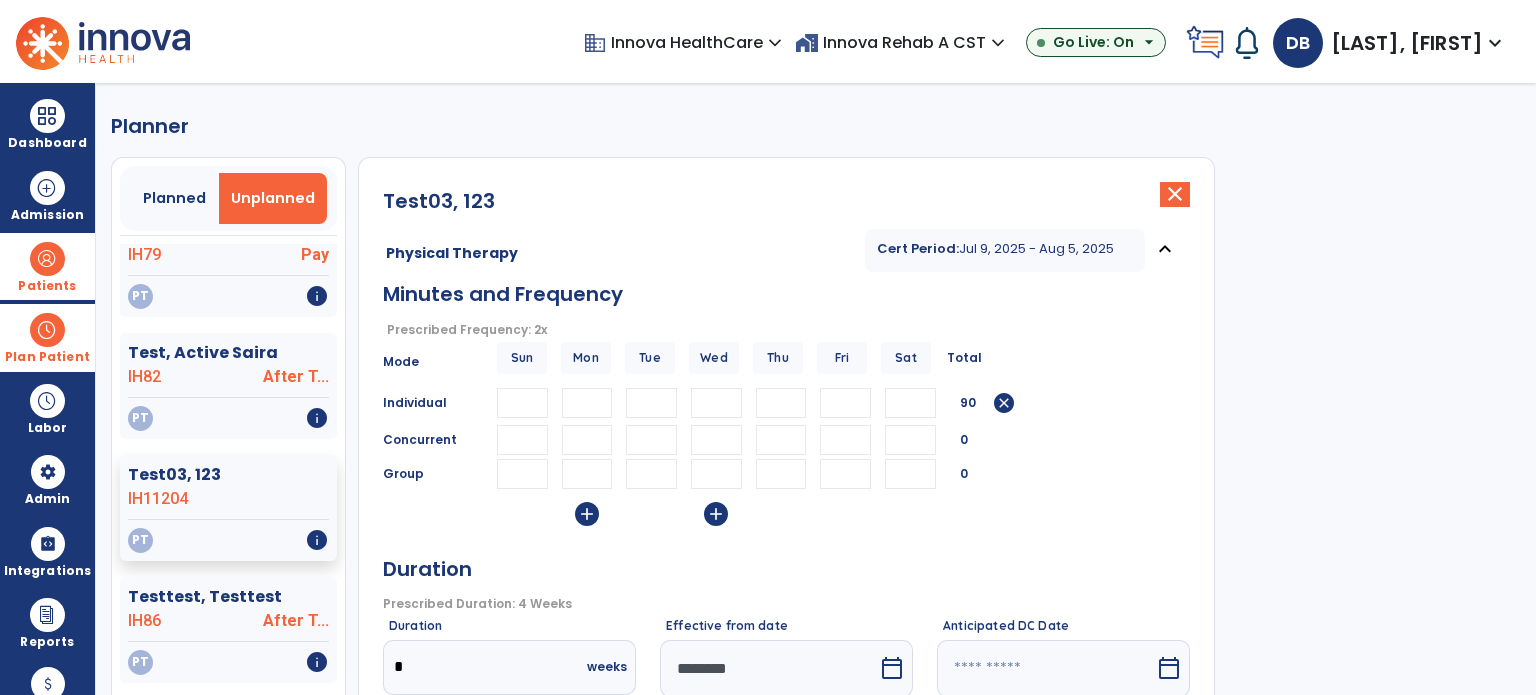 scroll, scrollTop: 300, scrollLeft: 0, axis: vertical 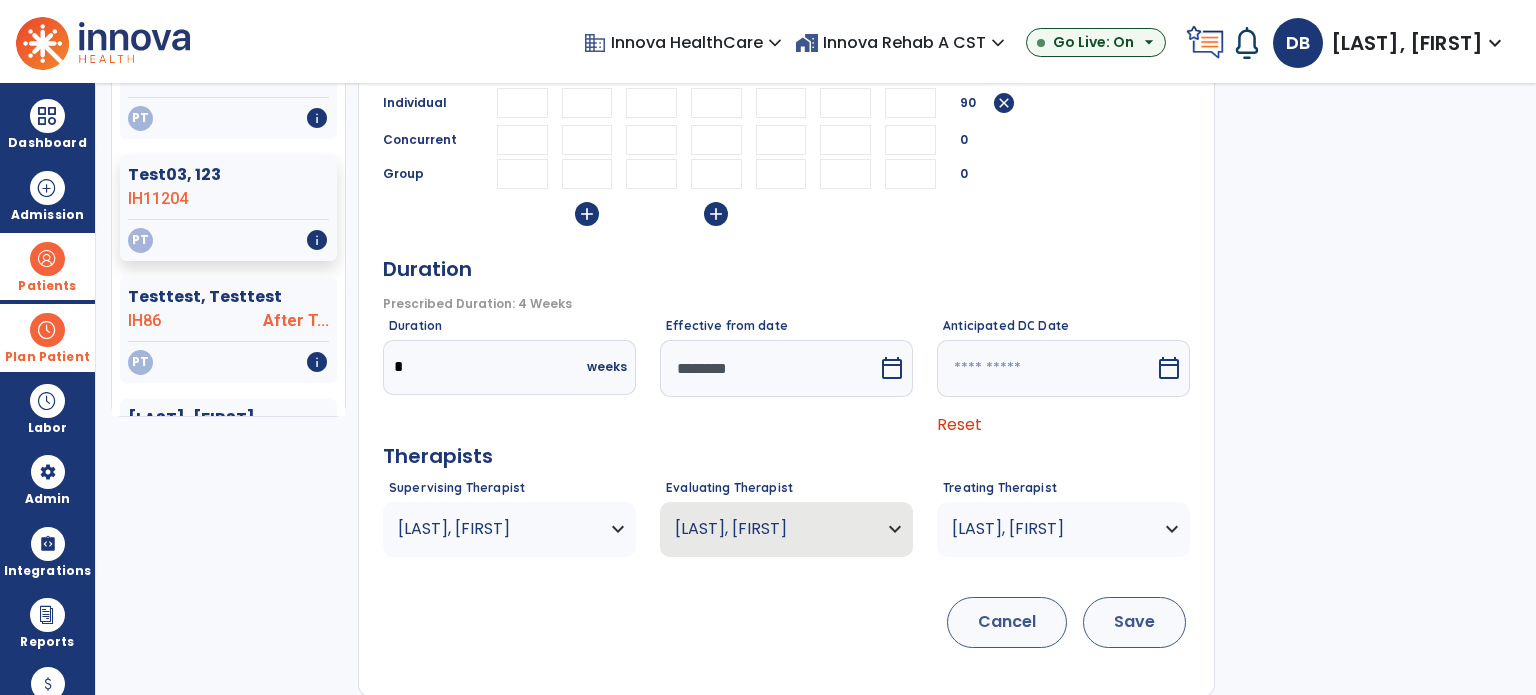 type on "**" 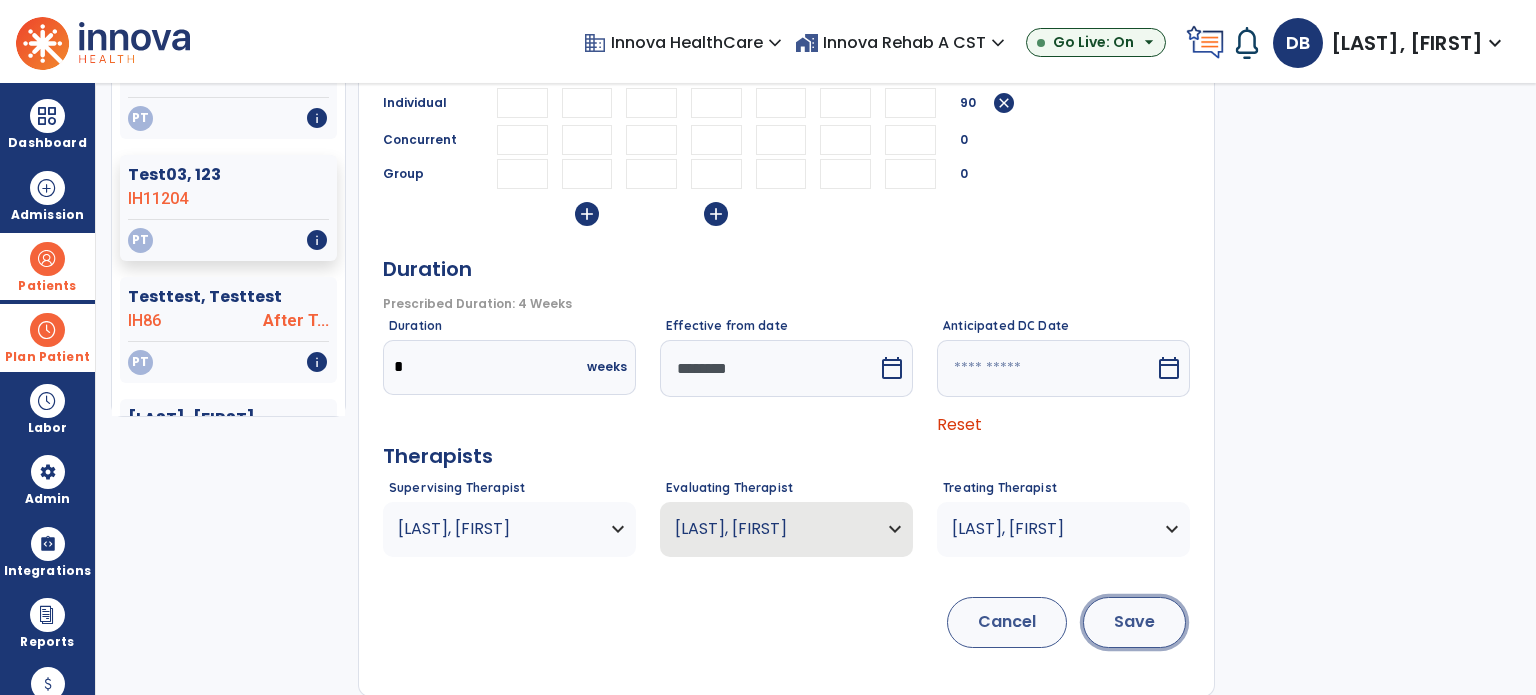 click on "Save" at bounding box center (1134, 622) 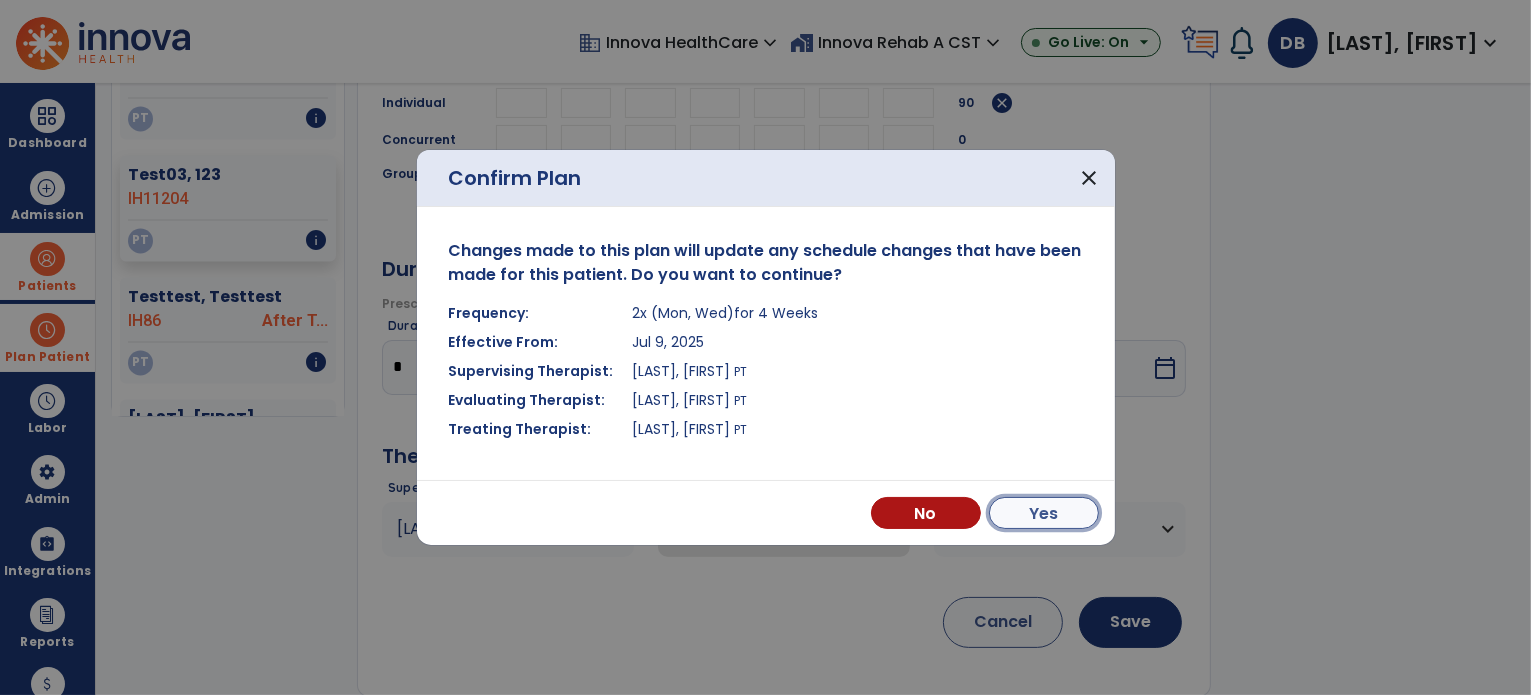 click on "Yes" at bounding box center [1044, 513] 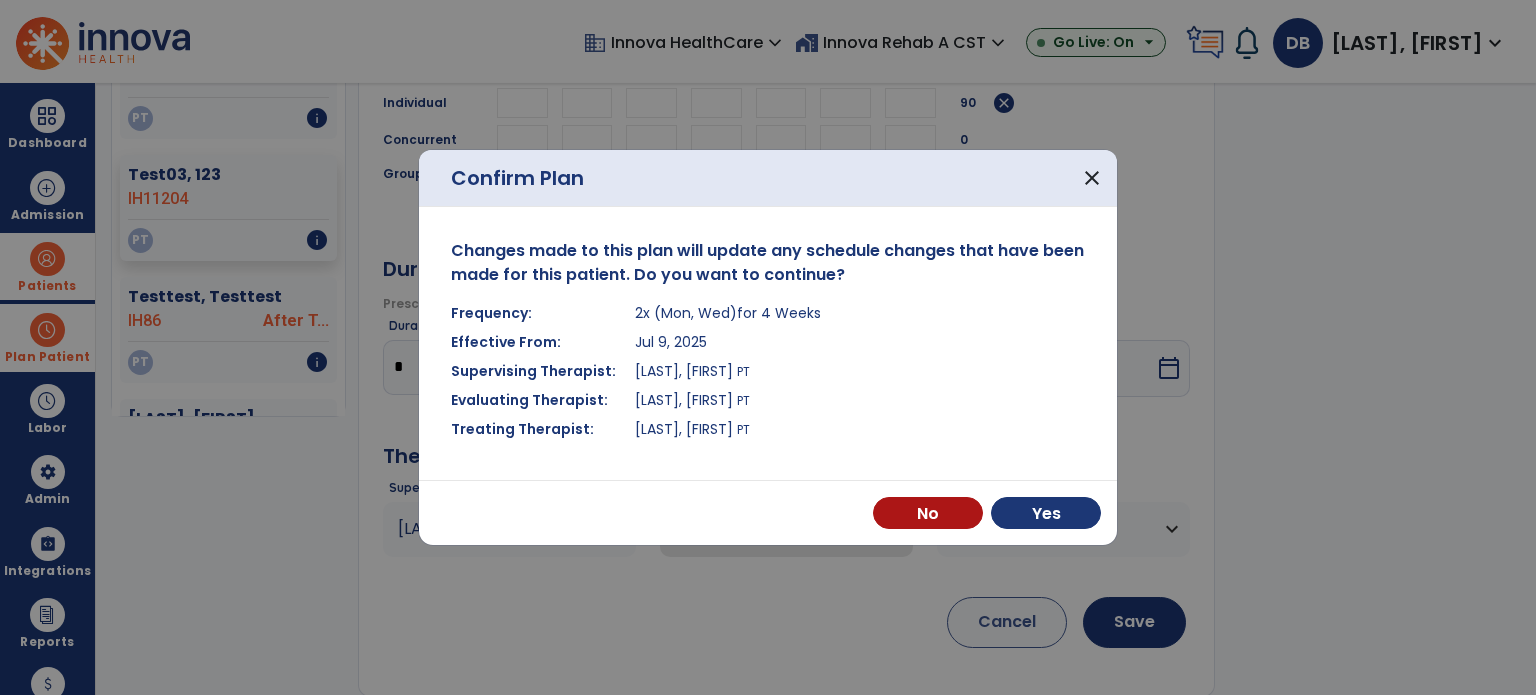 scroll, scrollTop: 721, scrollLeft: 0, axis: vertical 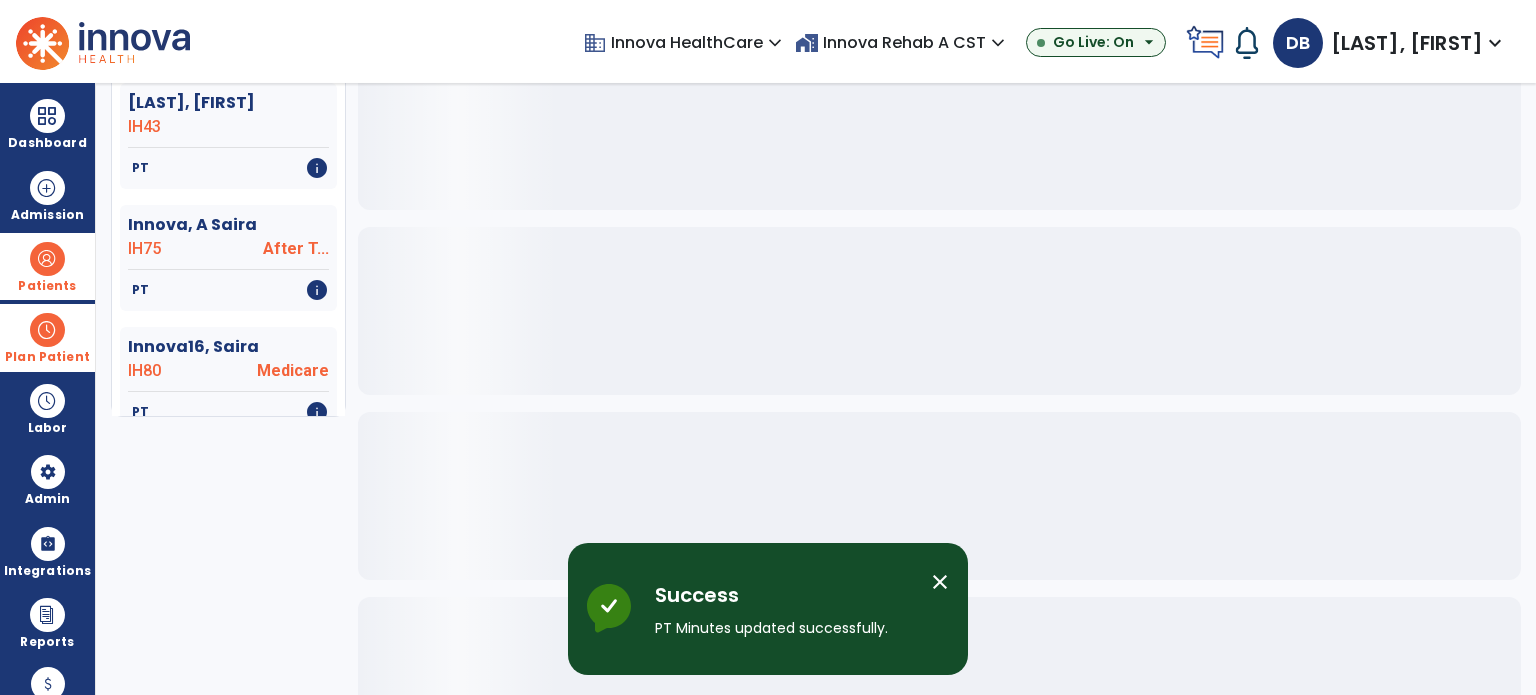 click at bounding box center (47, 259) 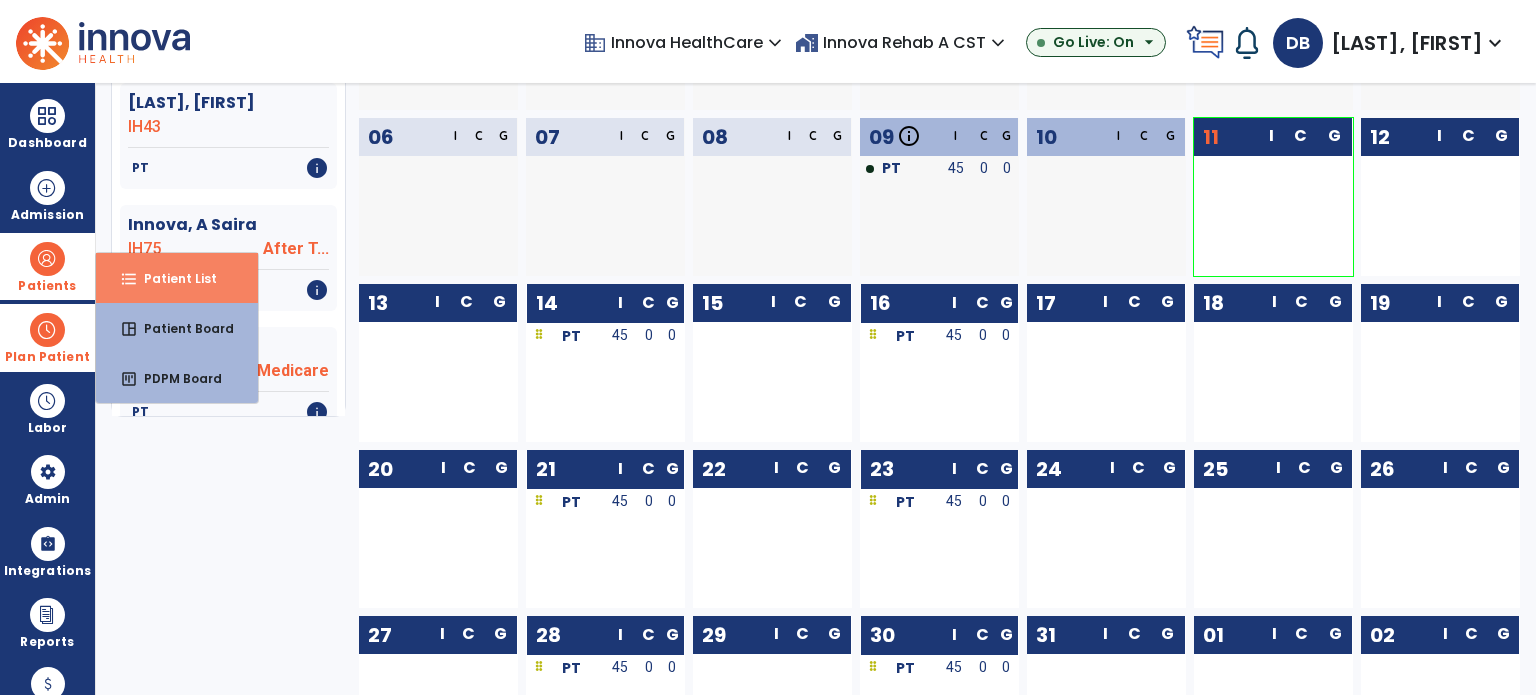 click on "format_list_bulleted  Patient List" at bounding box center (177, 278) 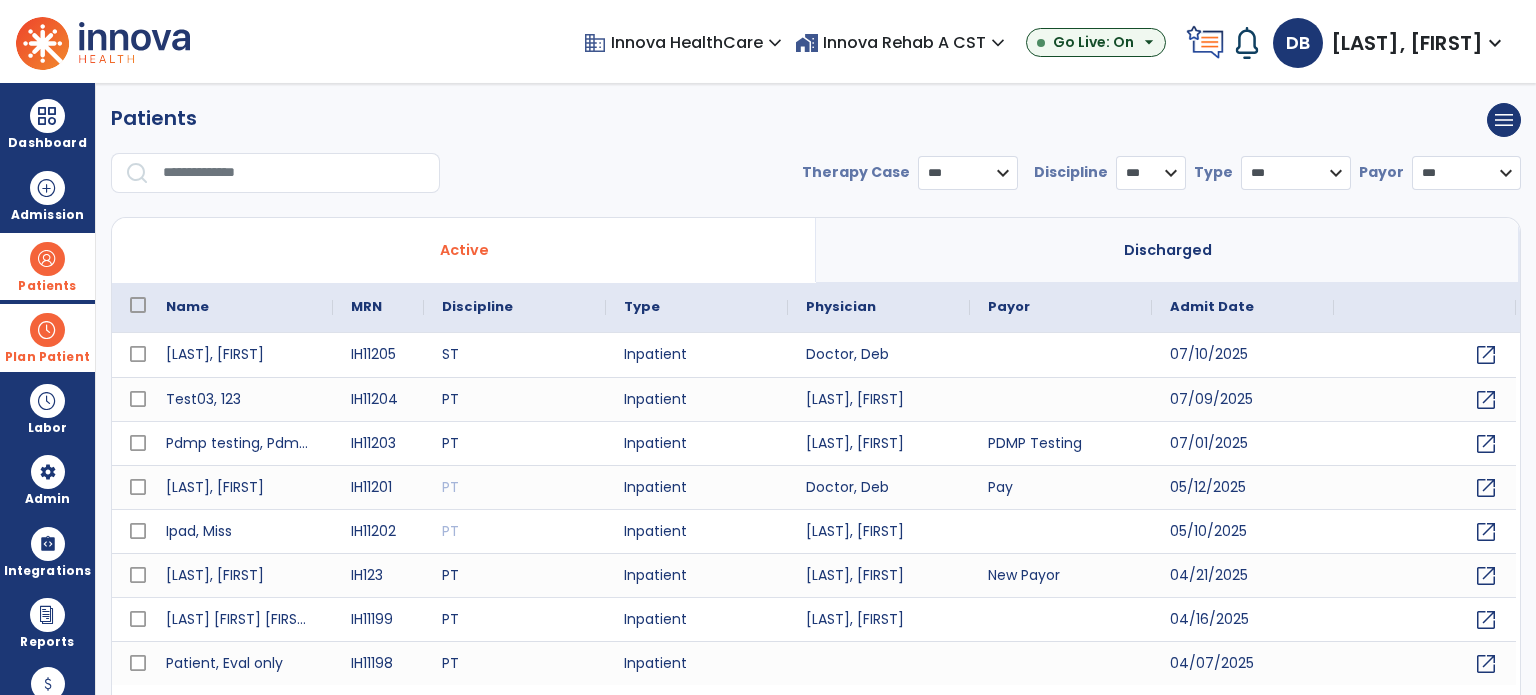 click on "expand_more" at bounding box center [998, 43] 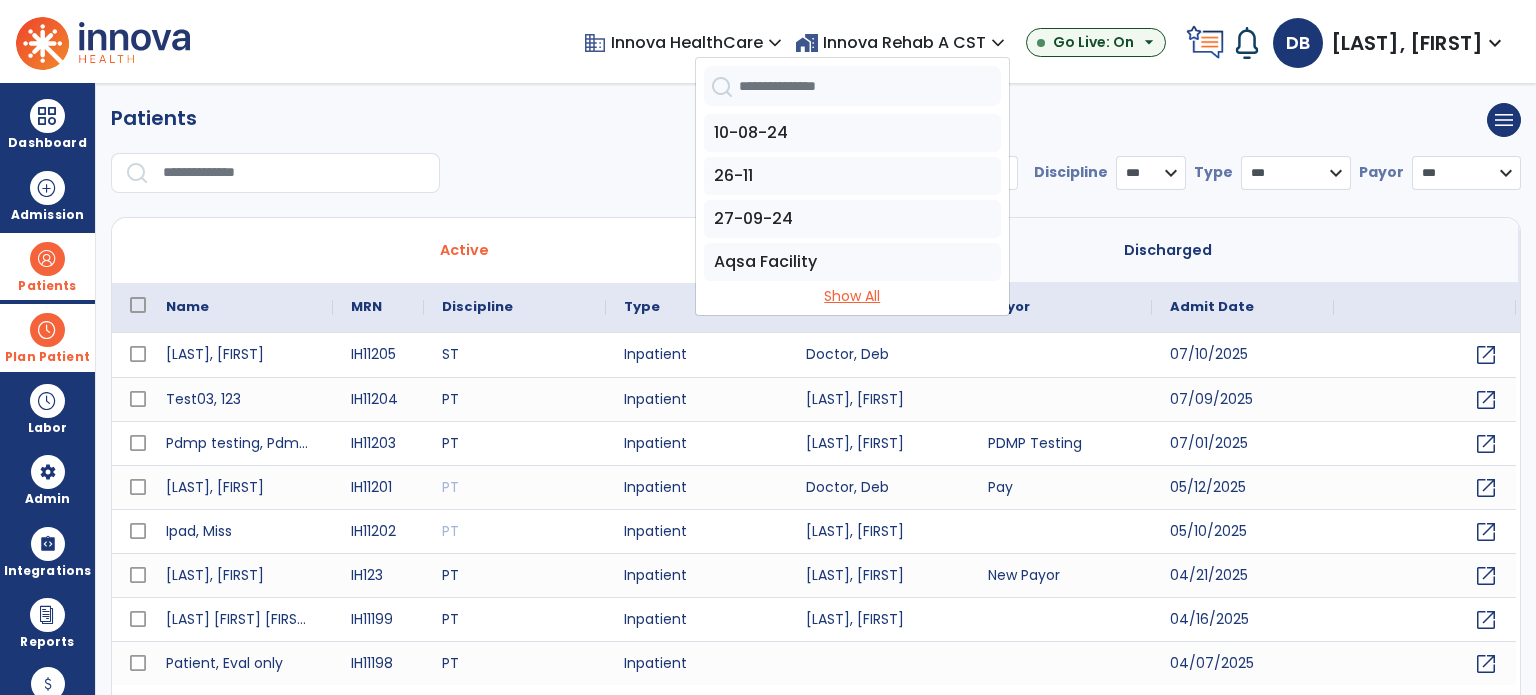 click on "Show All" at bounding box center [852, 296] 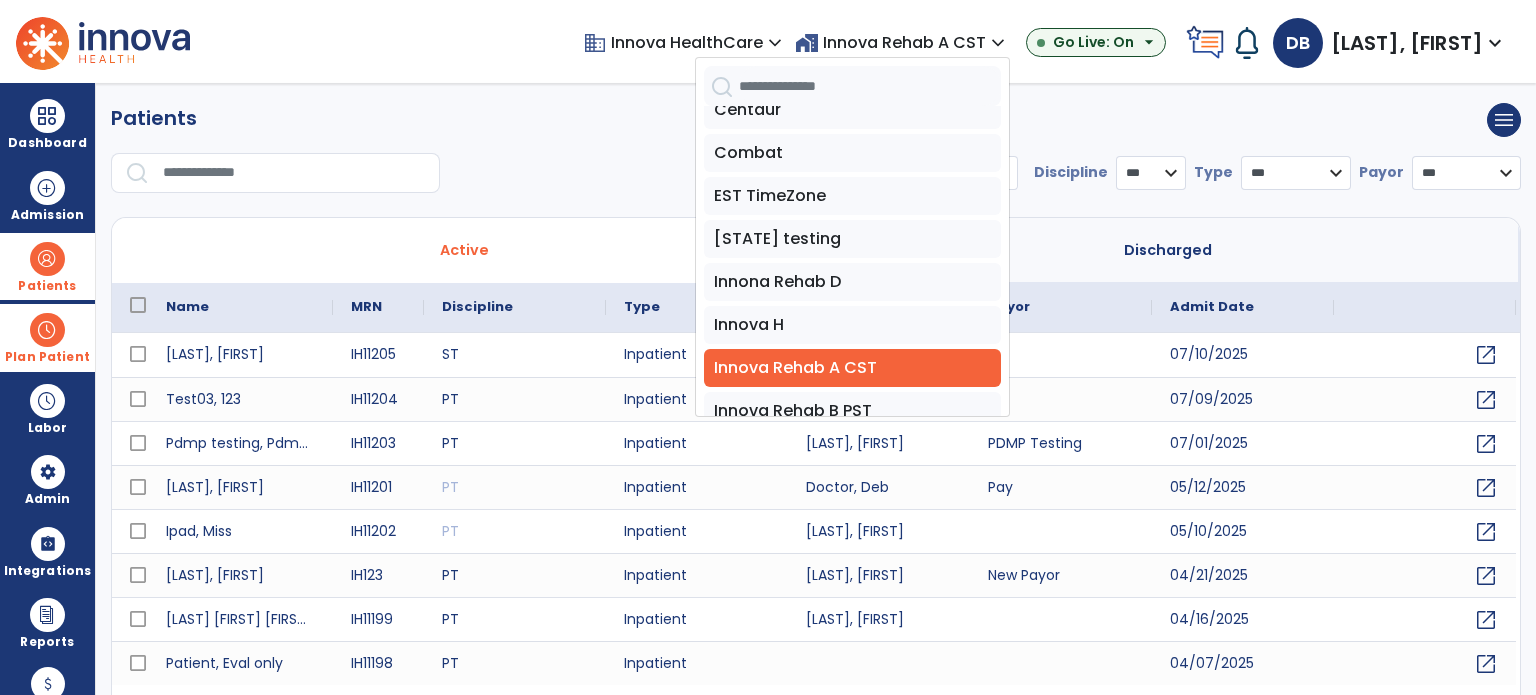 scroll, scrollTop: 0, scrollLeft: 0, axis: both 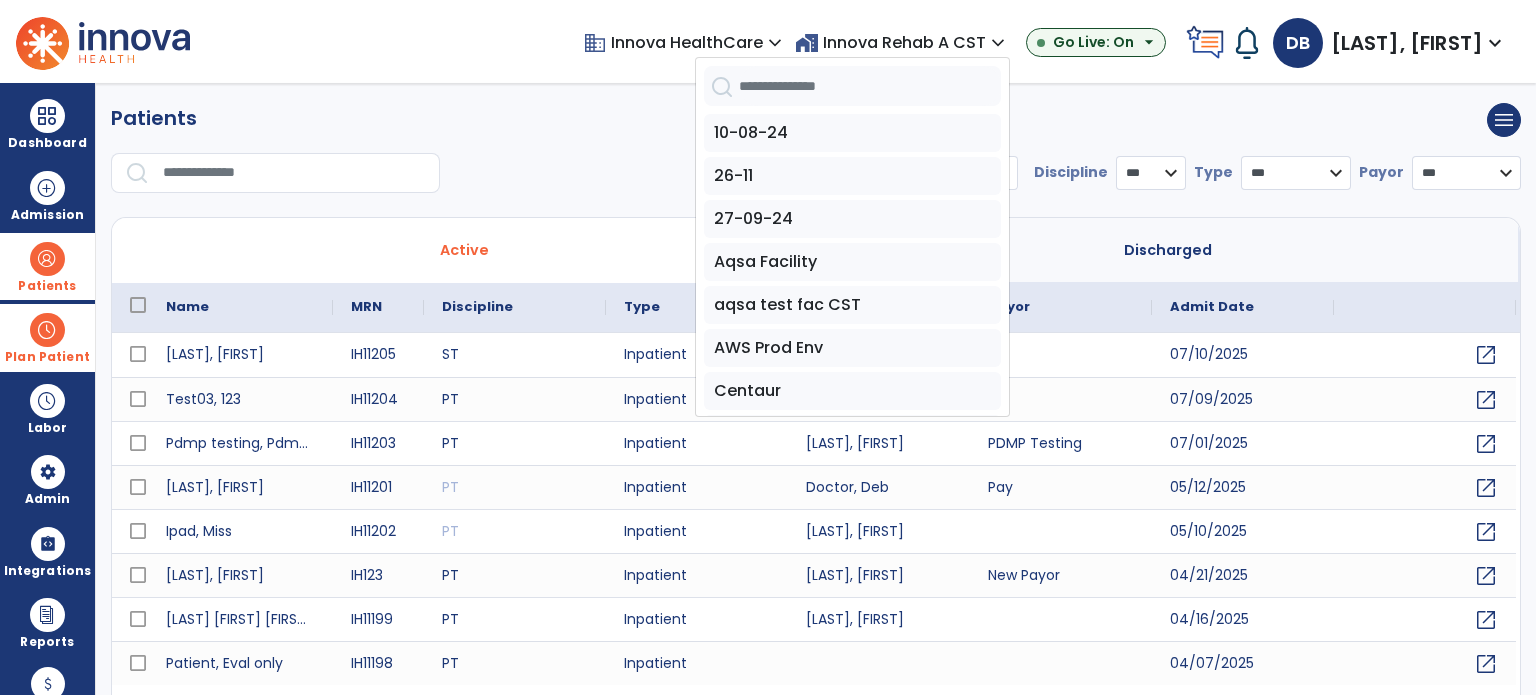 click on "**********" at bounding box center [816, 181] 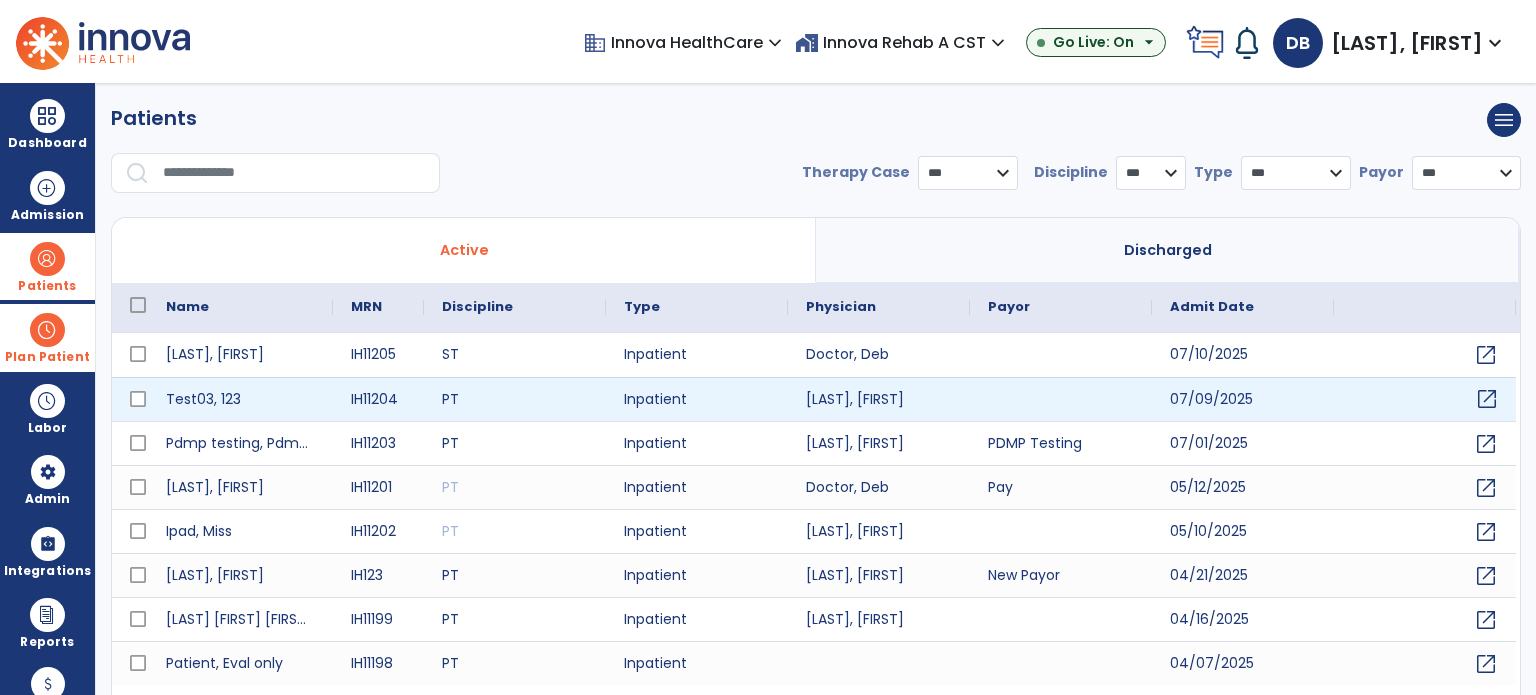 click on "open_in_new" at bounding box center (1487, 399) 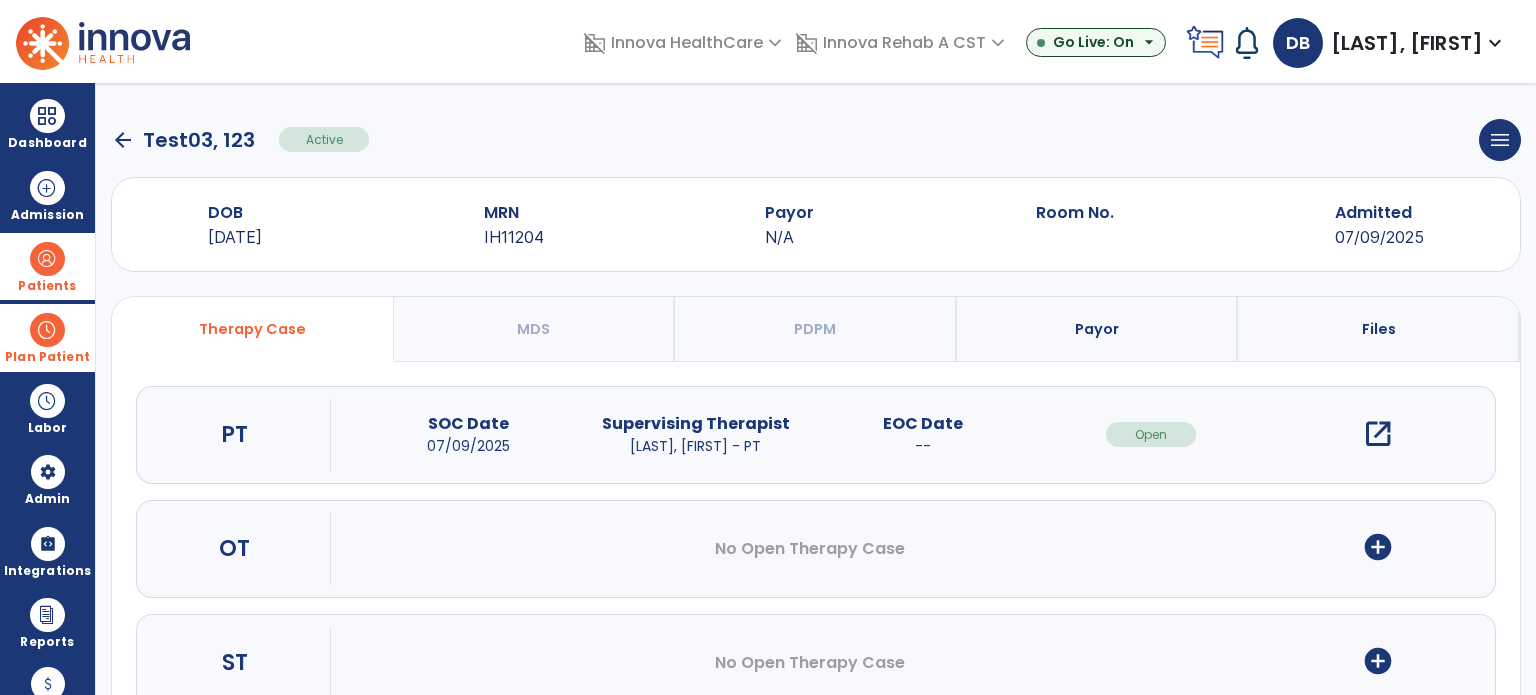 click on "open_in_new" at bounding box center [1378, 434] 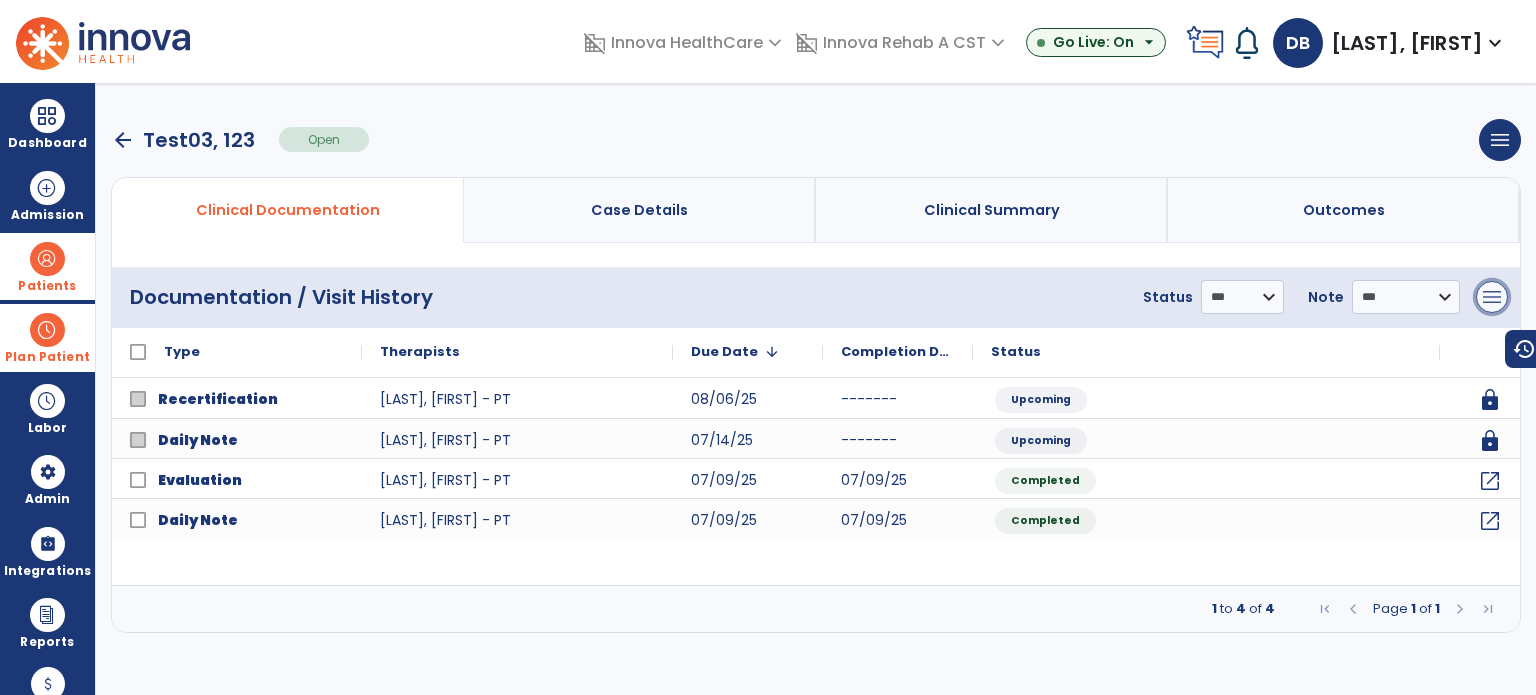 click on "menu" at bounding box center (1492, 297) 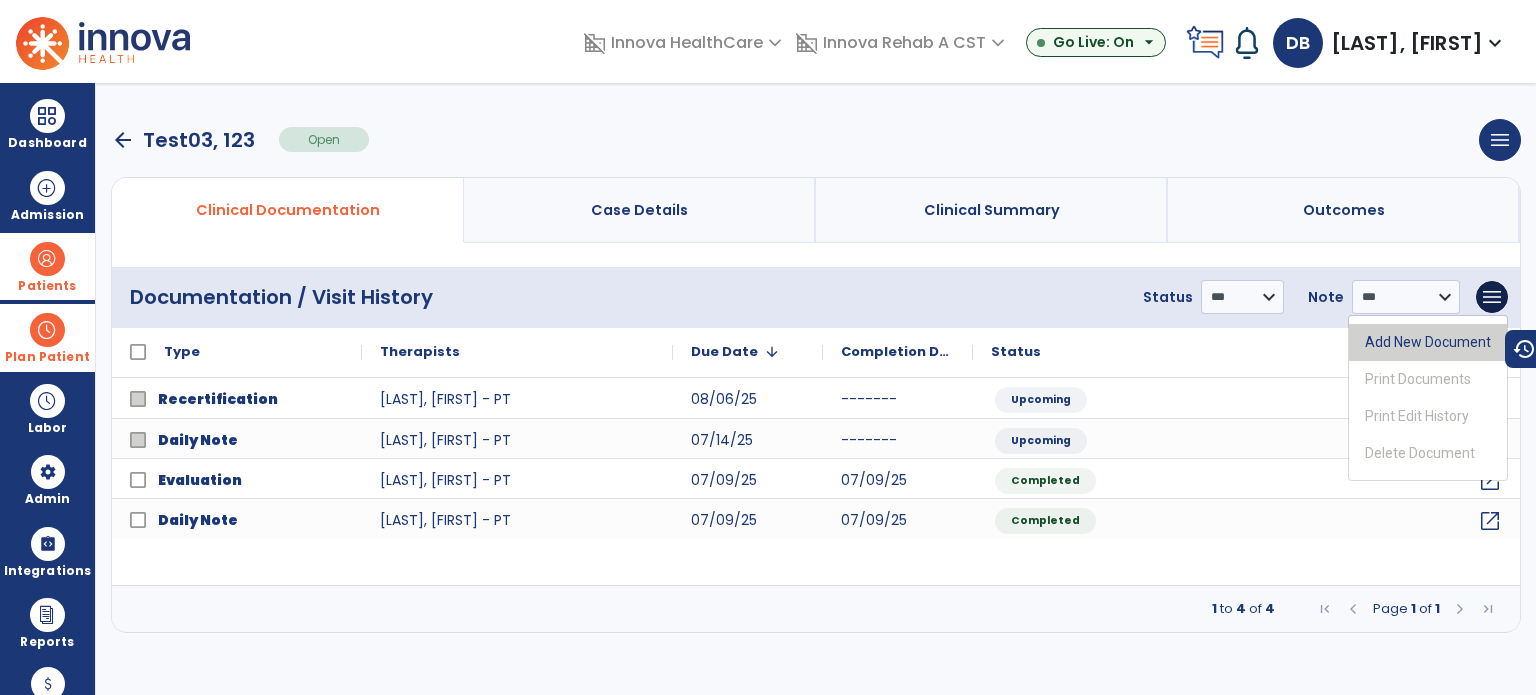 click on "Add New Document" at bounding box center (1428, 342) 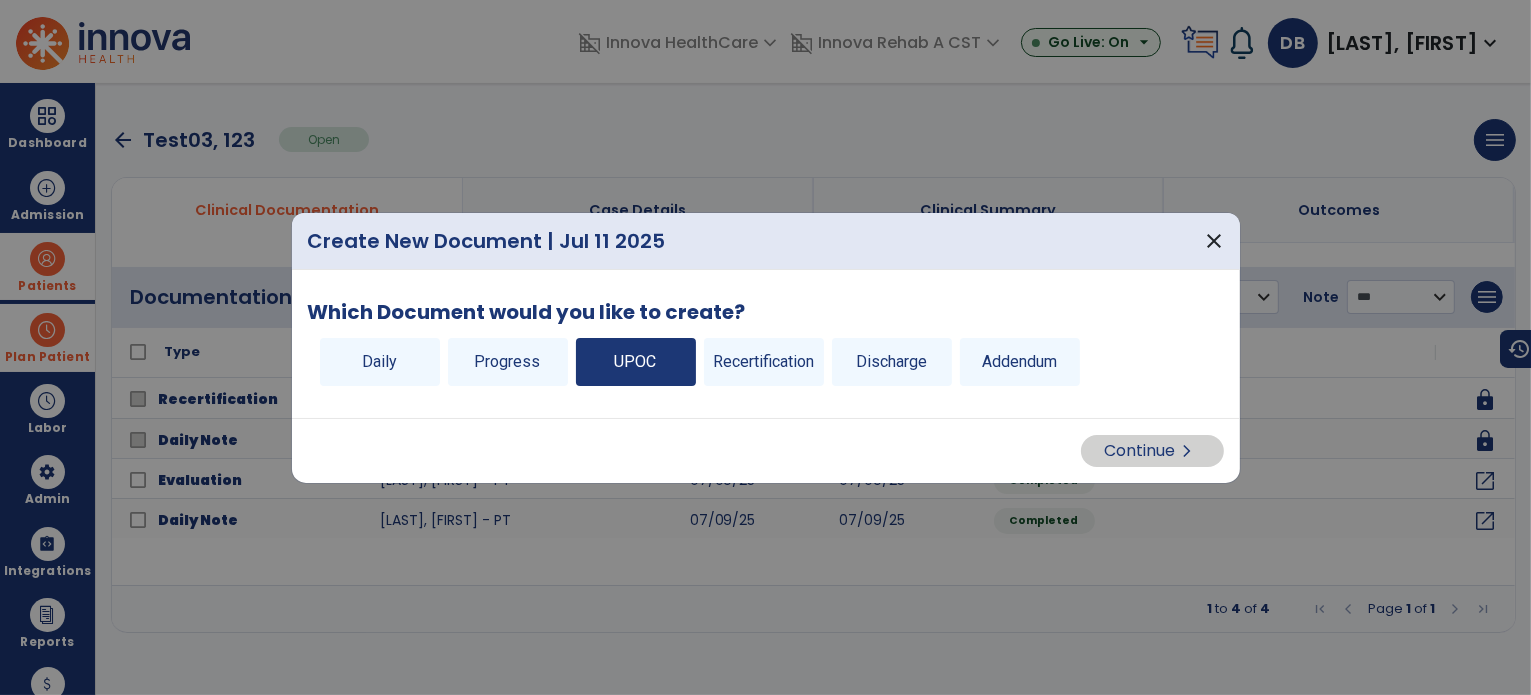 click on "UPOC" at bounding box center [636, 362] 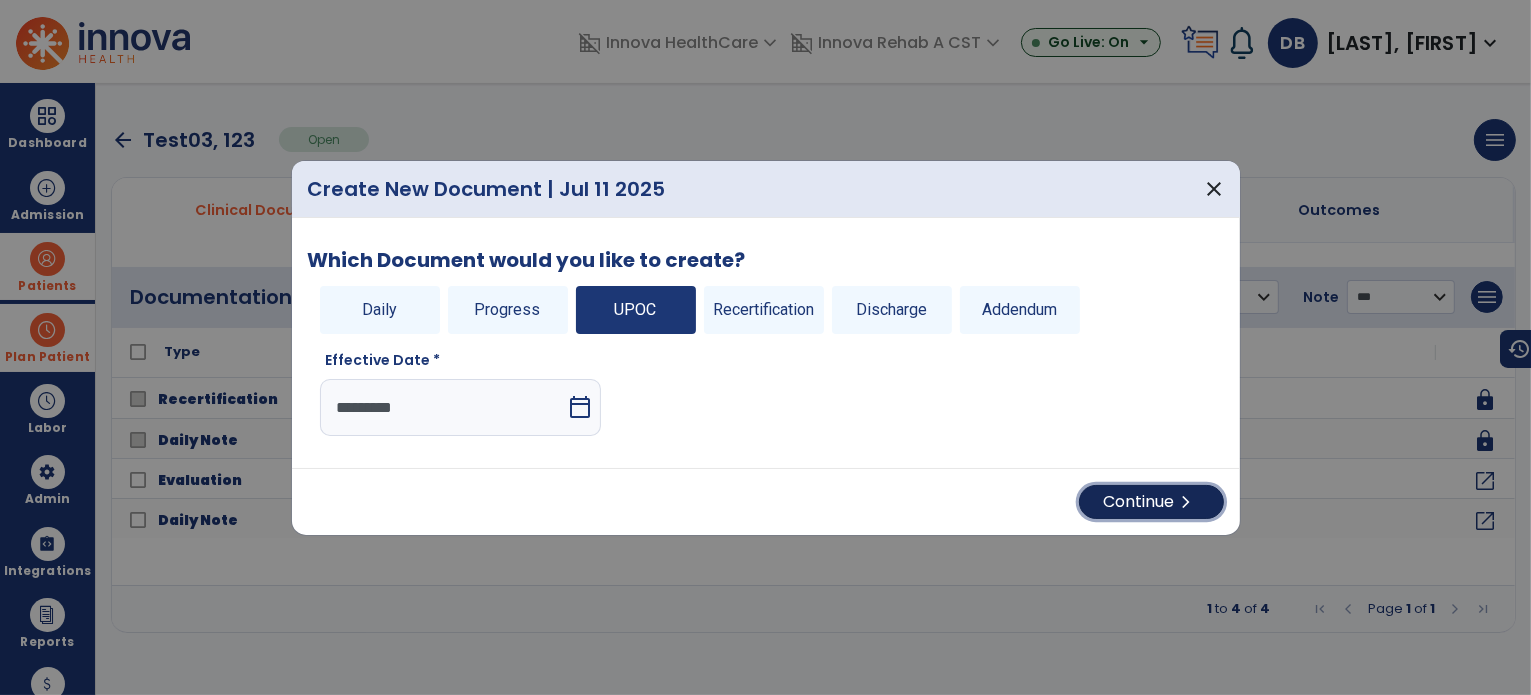 click on "Continue   chevron_right" at bounding box center (1151, 502) 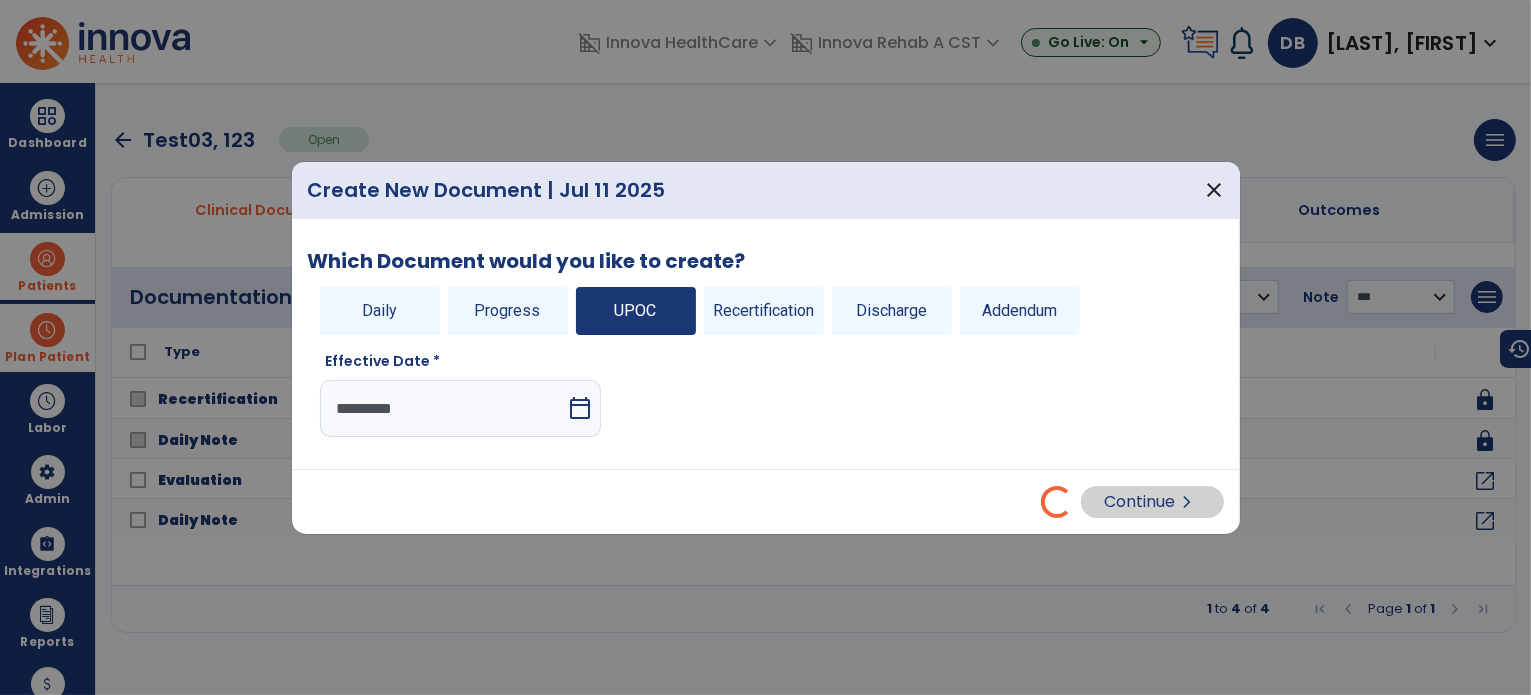 select on "**" 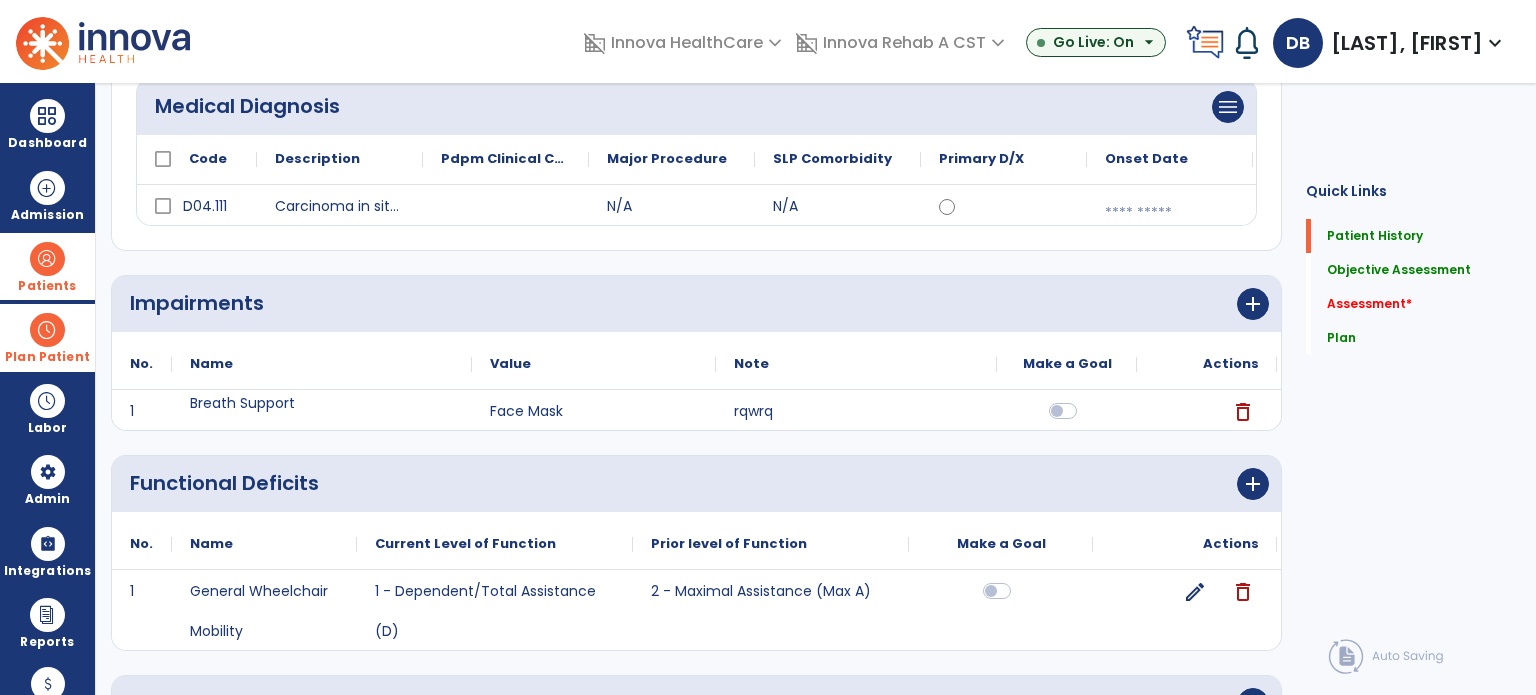 scroll, scrollTop: 400, scrollLeft: 0, axis: vertical 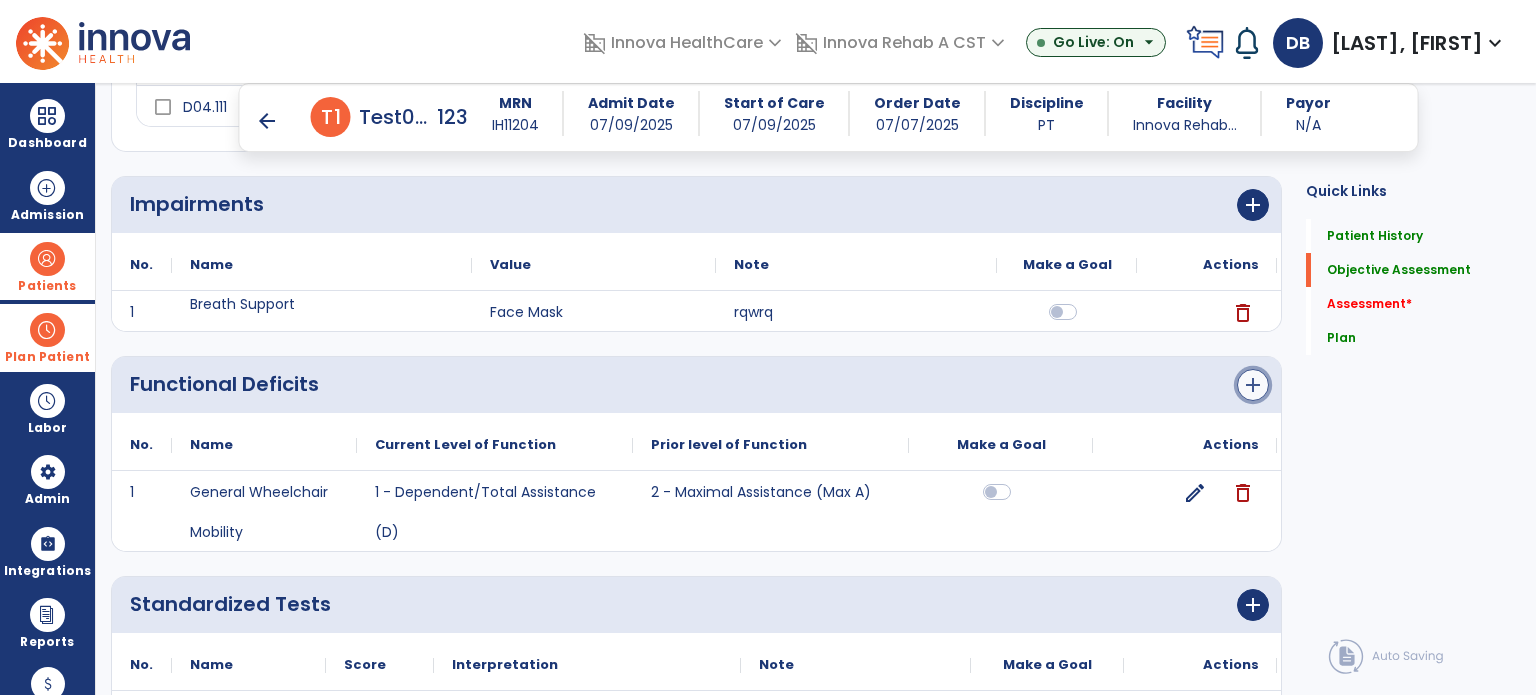 click on "add" 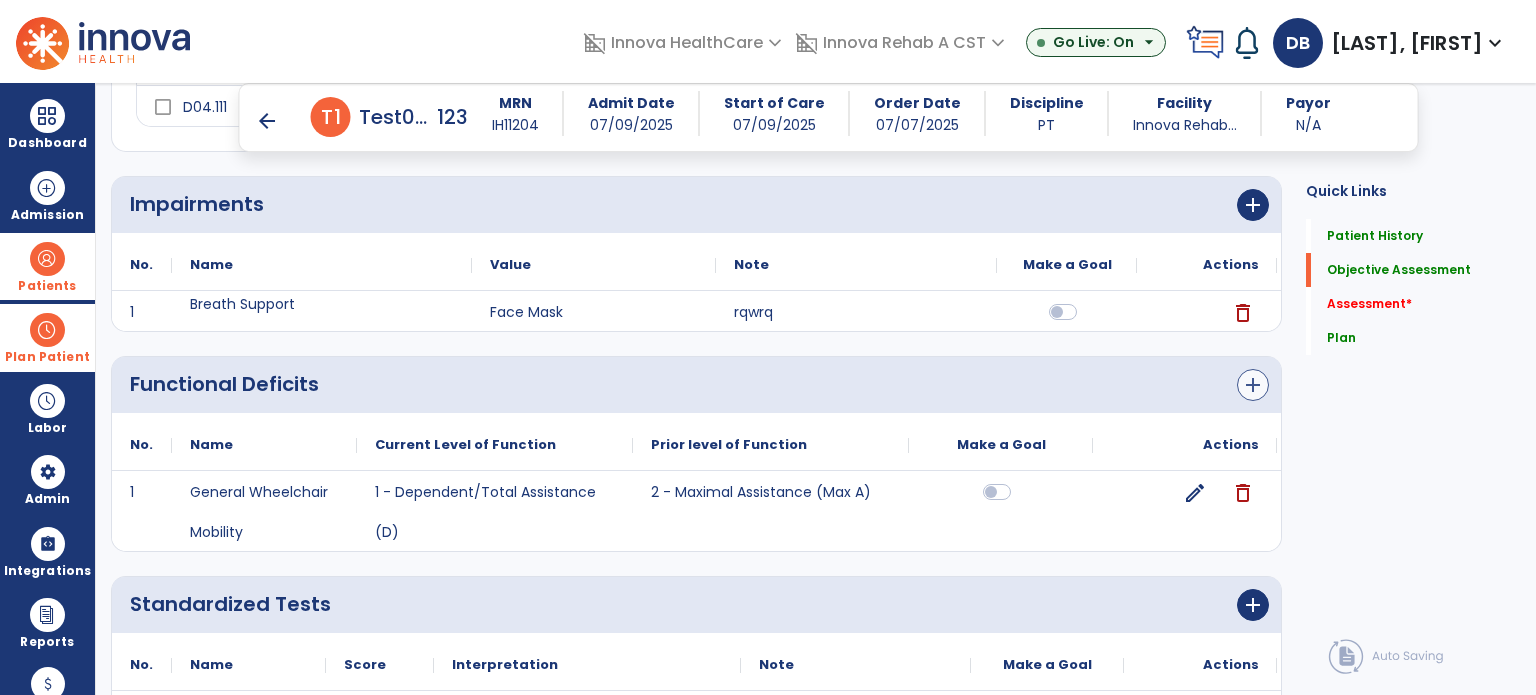 scroll, scrollTop: 0, scrollLeft: 0, axis: both 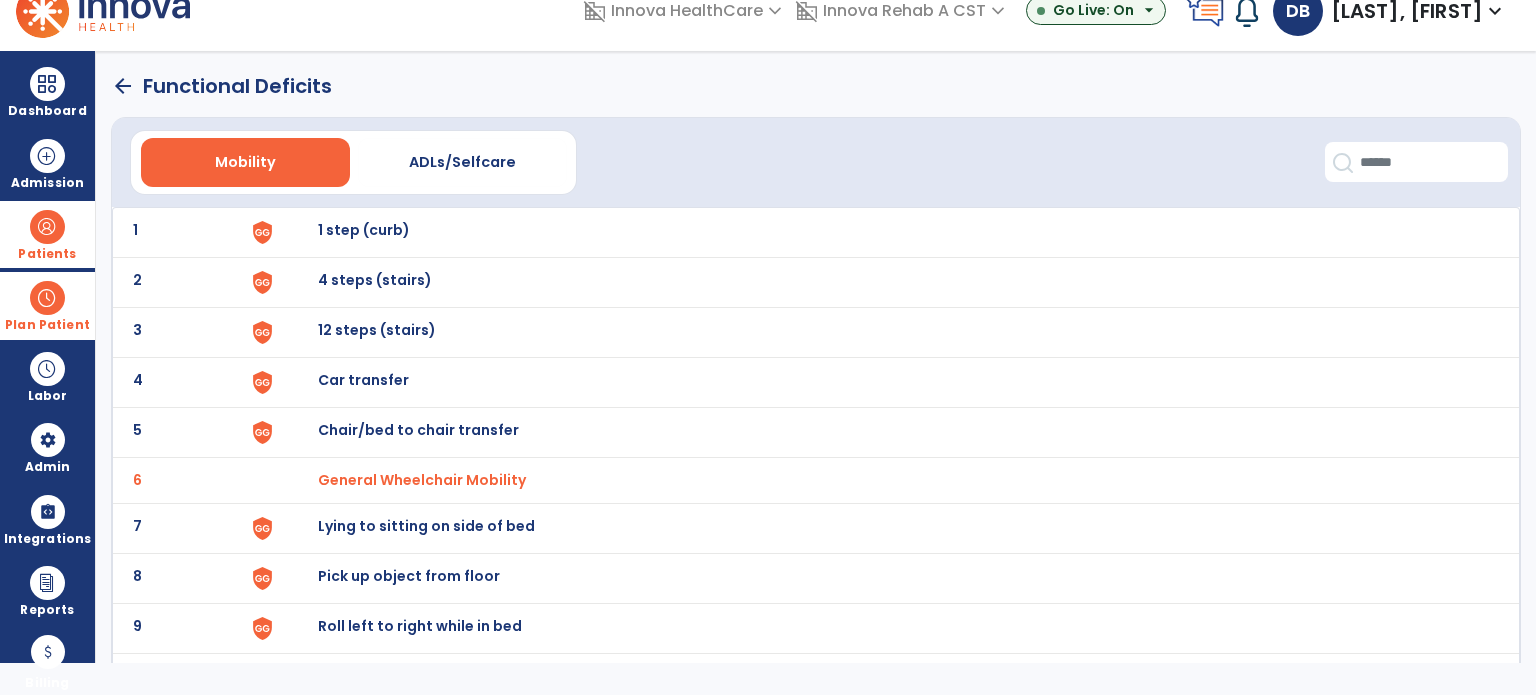 click on "Car transfer" at bounding box center [364, 230] 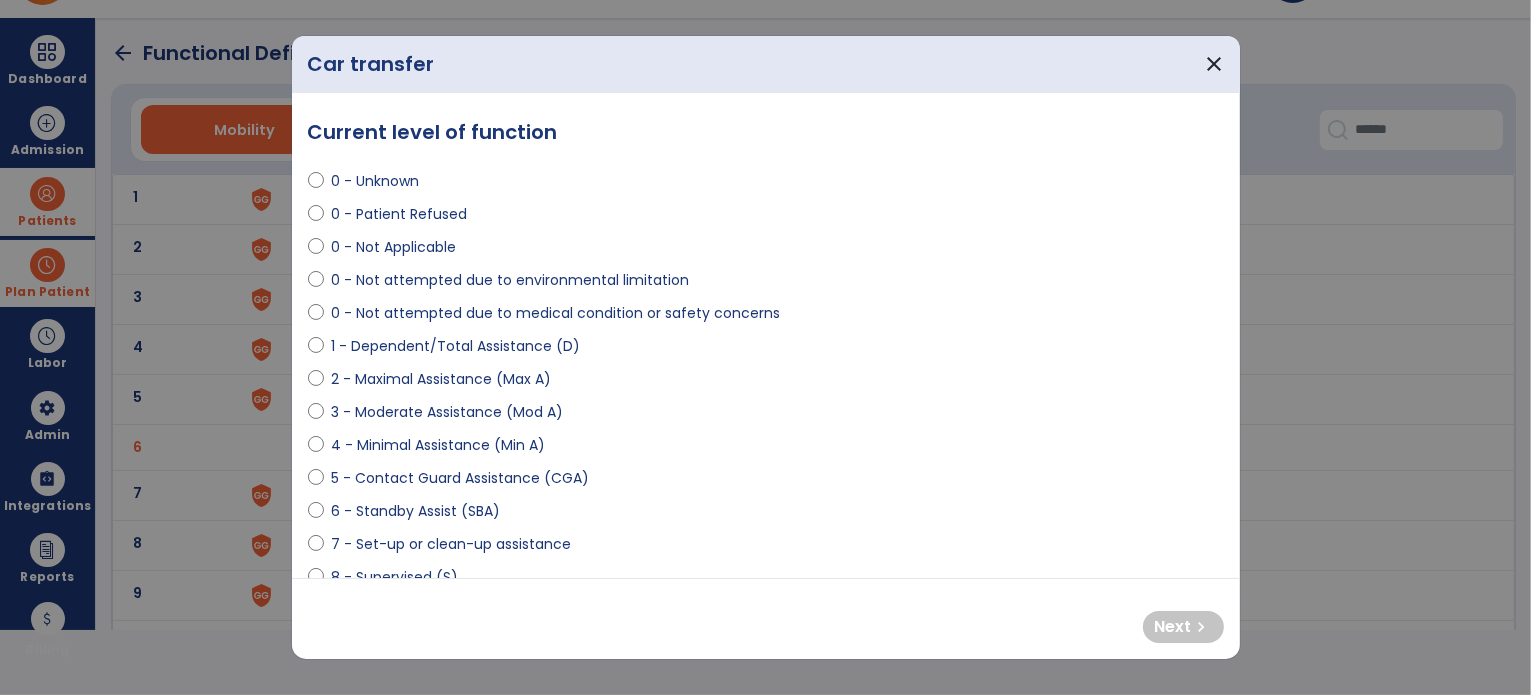 click on "2 - Maximal Assistance (Max A)" at bounding box center [442, 379] 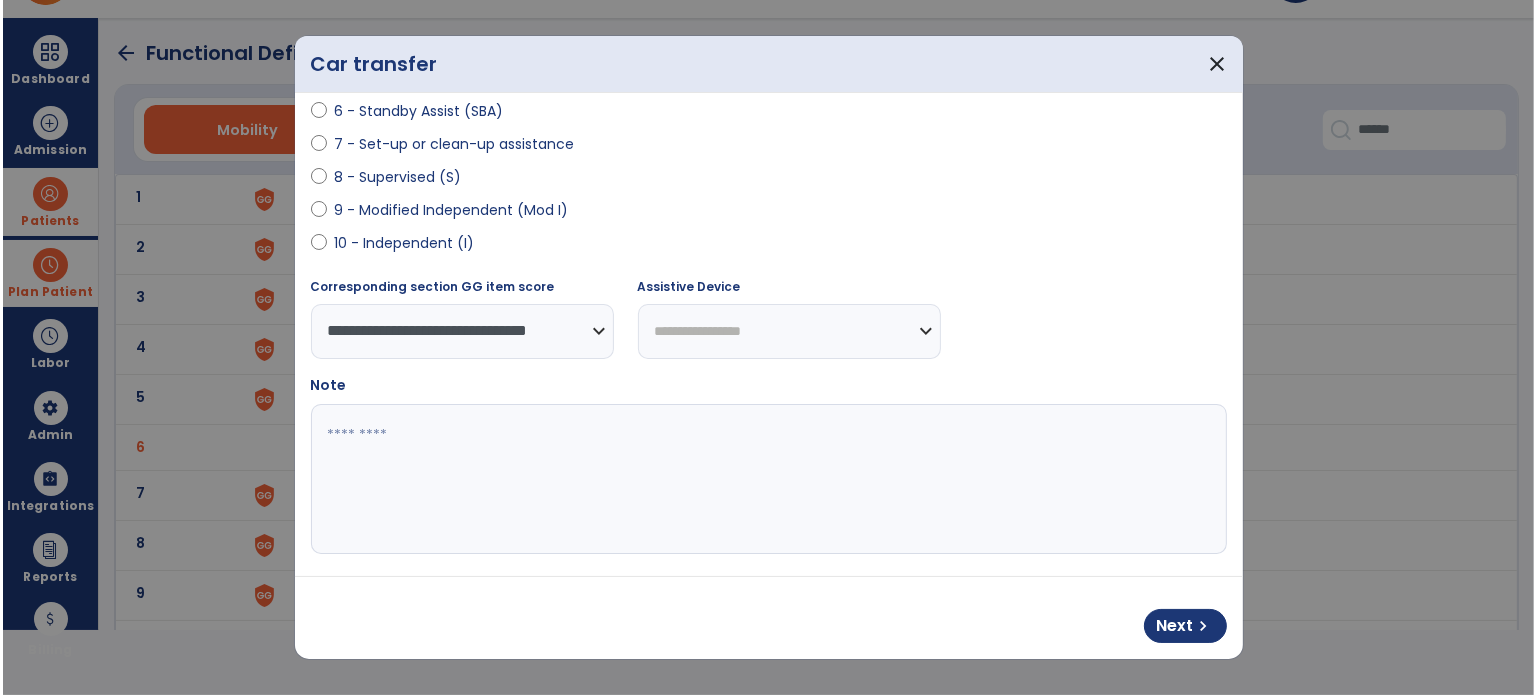 scroll, scrollTop: 300, scrollLeft: 0, axis: vertical 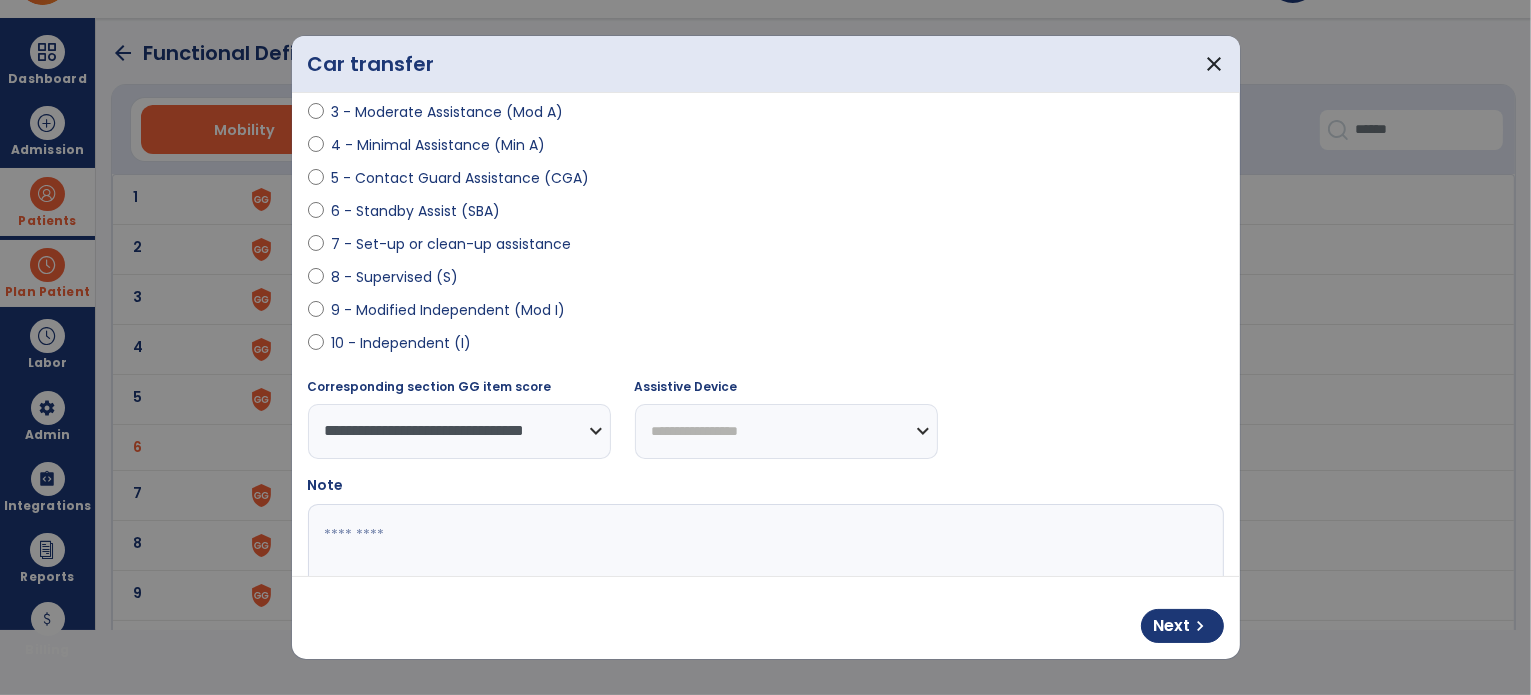 select on "**********" 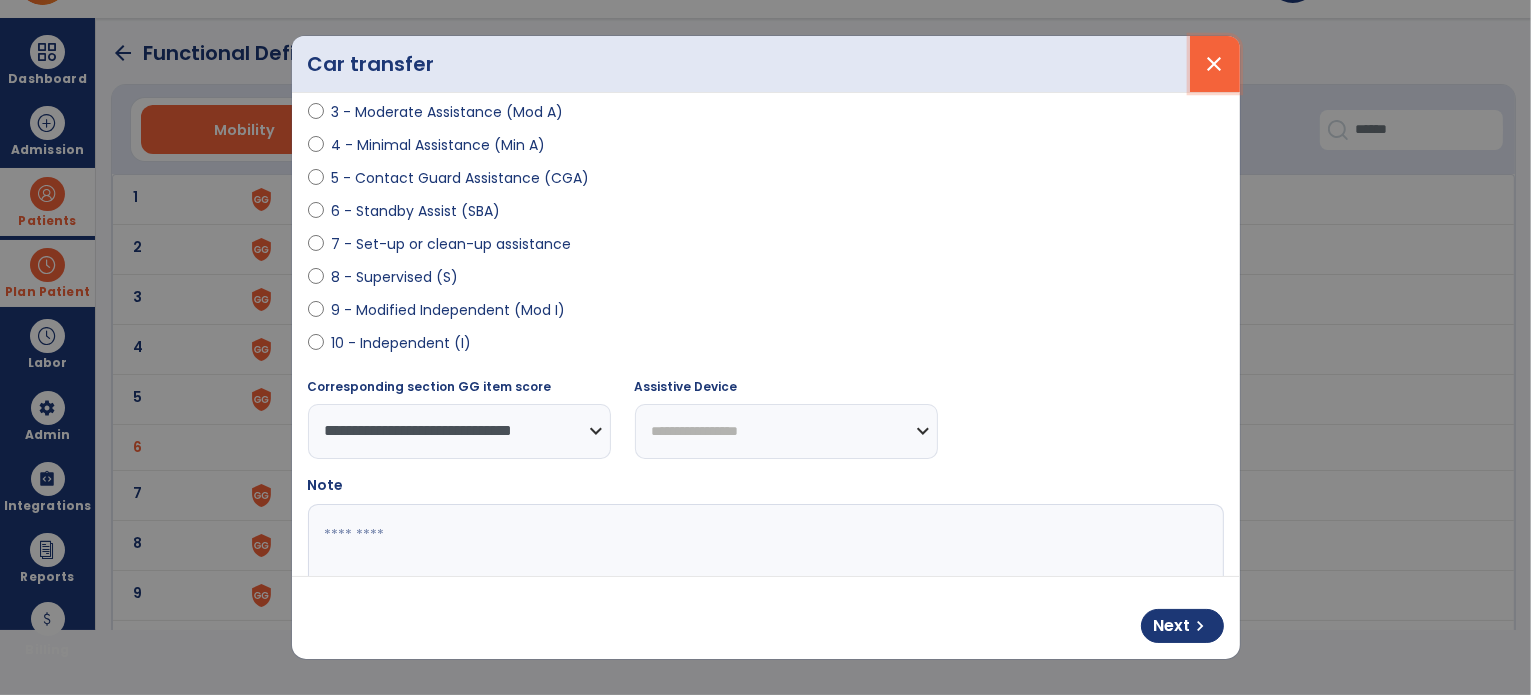 click on "close" at bounding box center (1215, 64) 